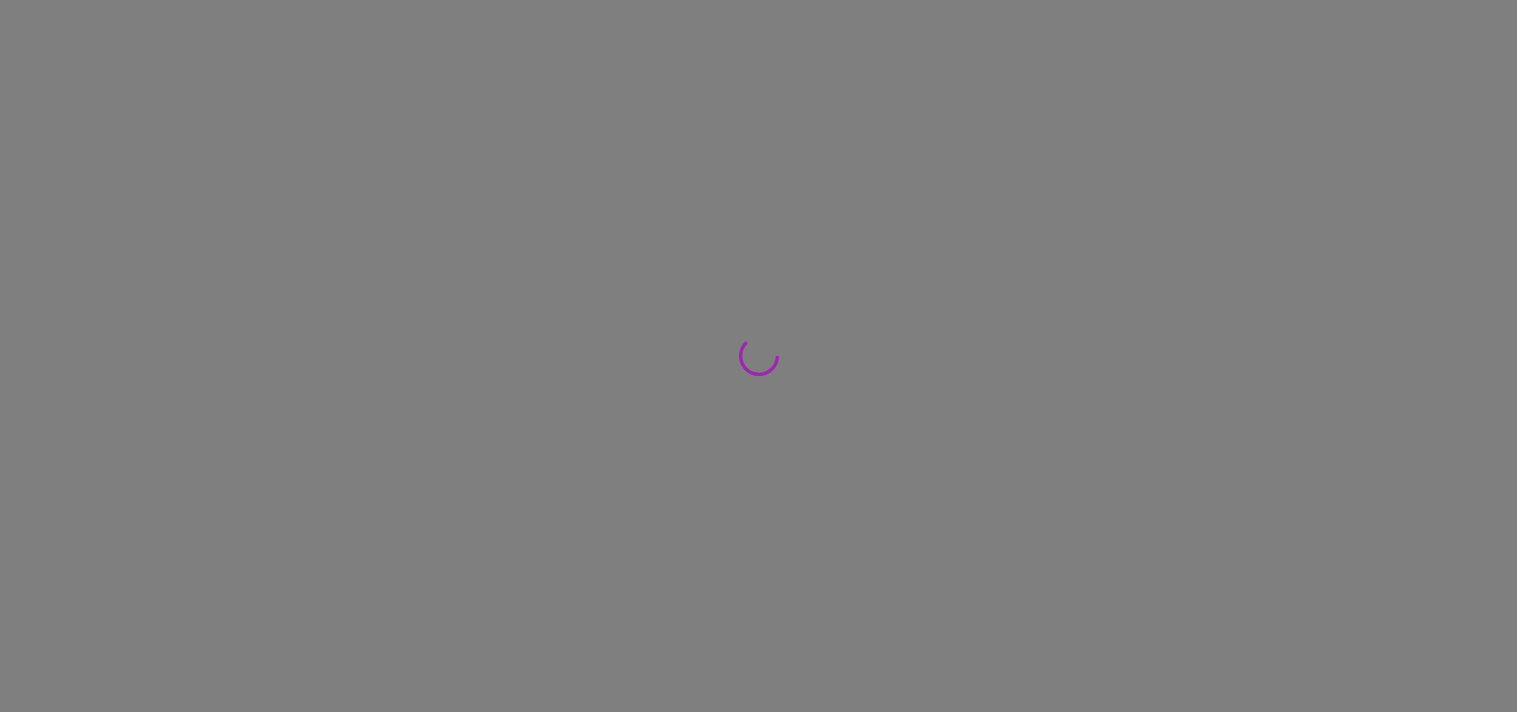 scroll, scrollTop: 0, scrollLeft: 0, axis: both 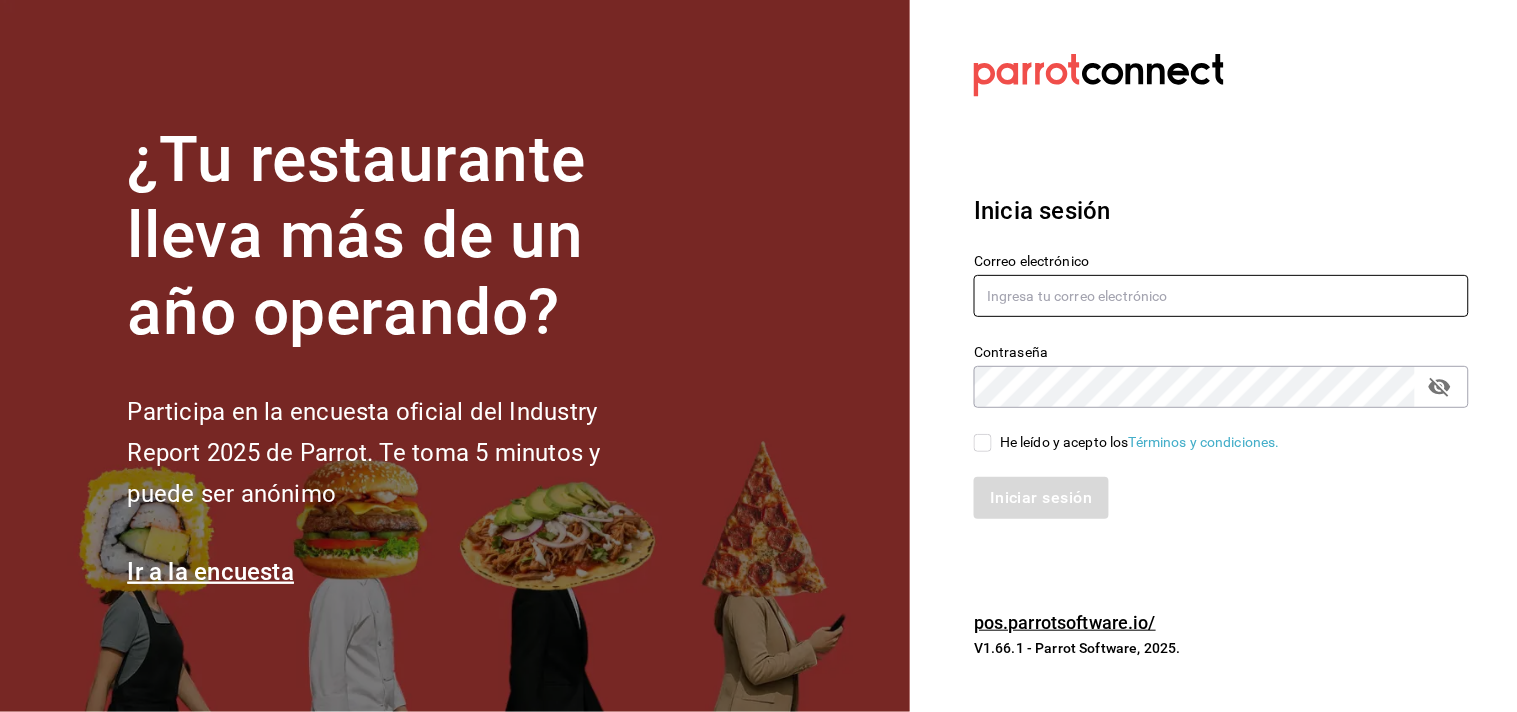 type on "cuerno.cdmx@GRUPOCOSTENO.COM" 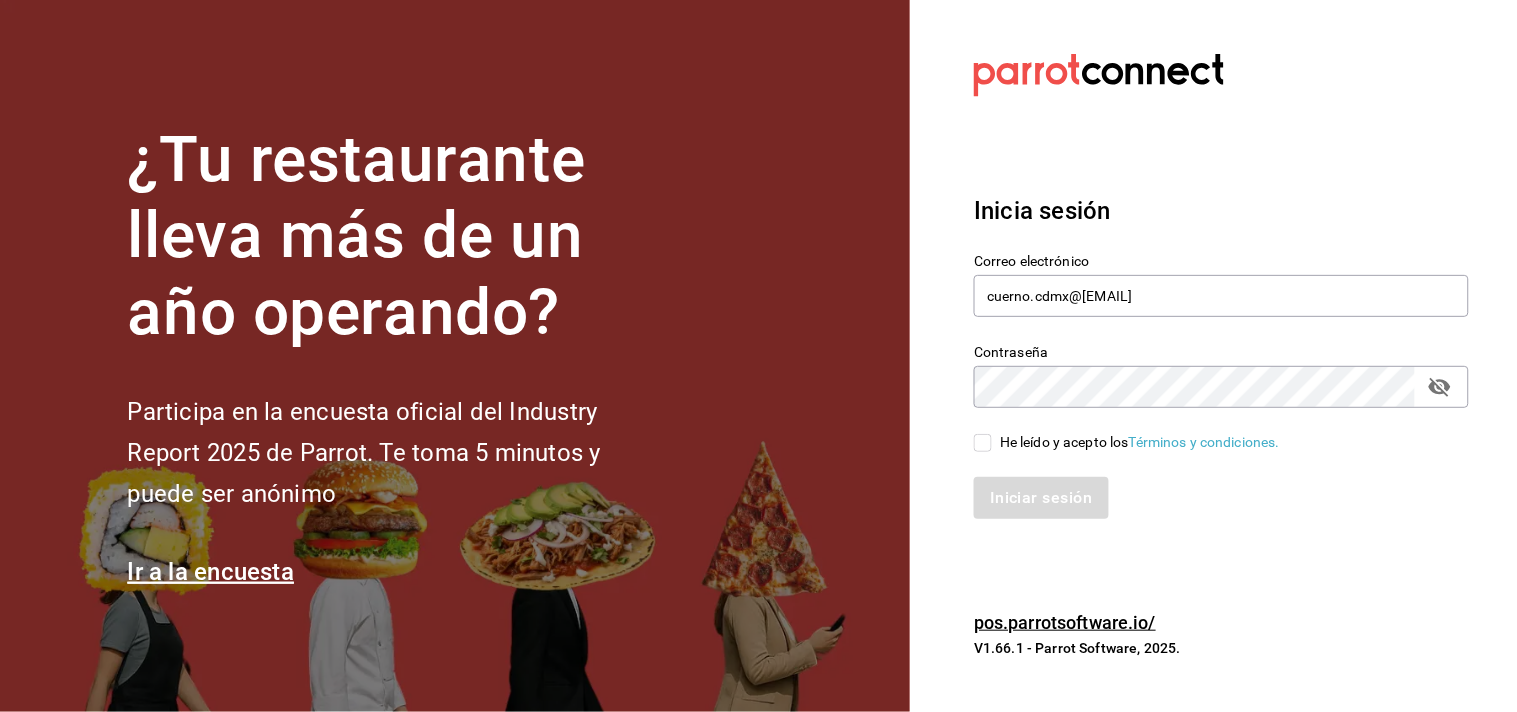 click on "He leído y acepto los  Términos y condiciones." at bounding box center (983, 443) 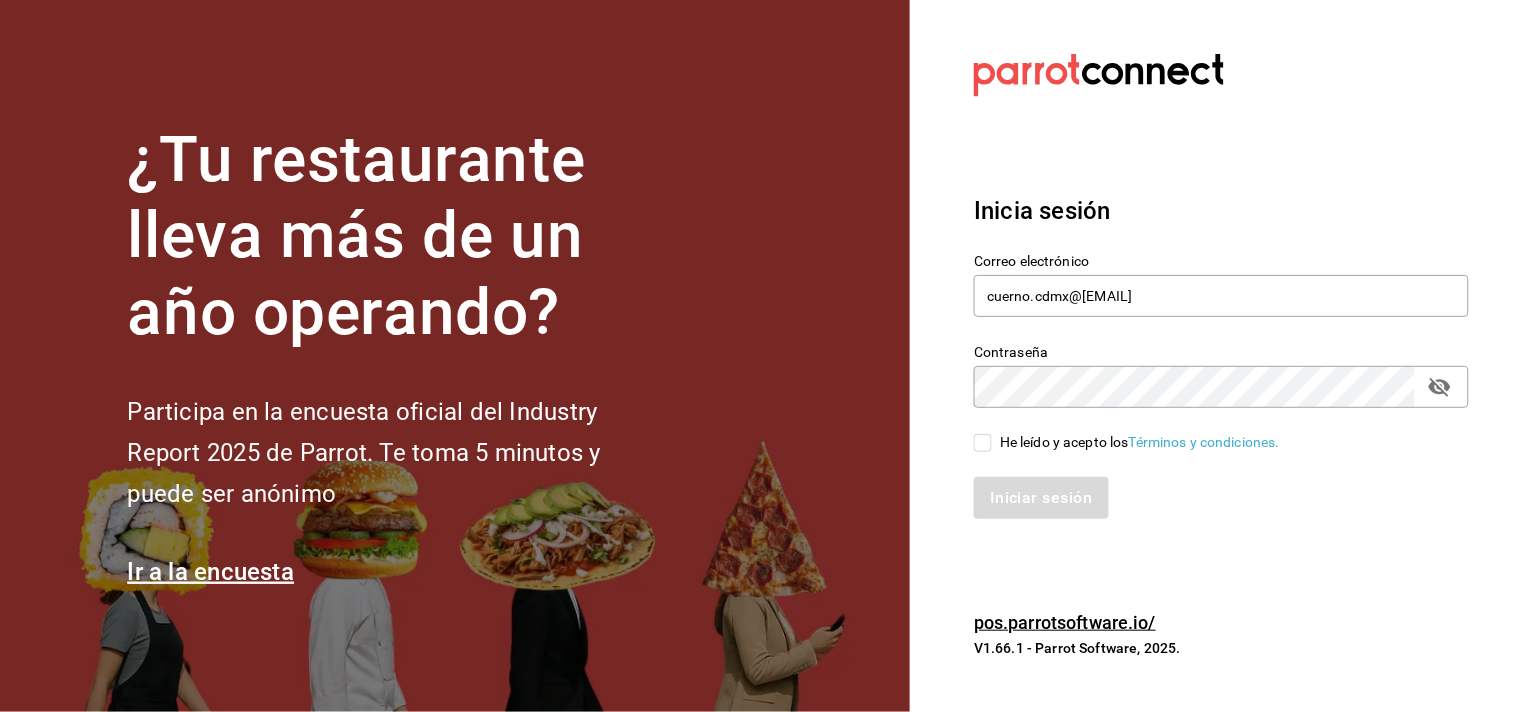 checkbox on "true" 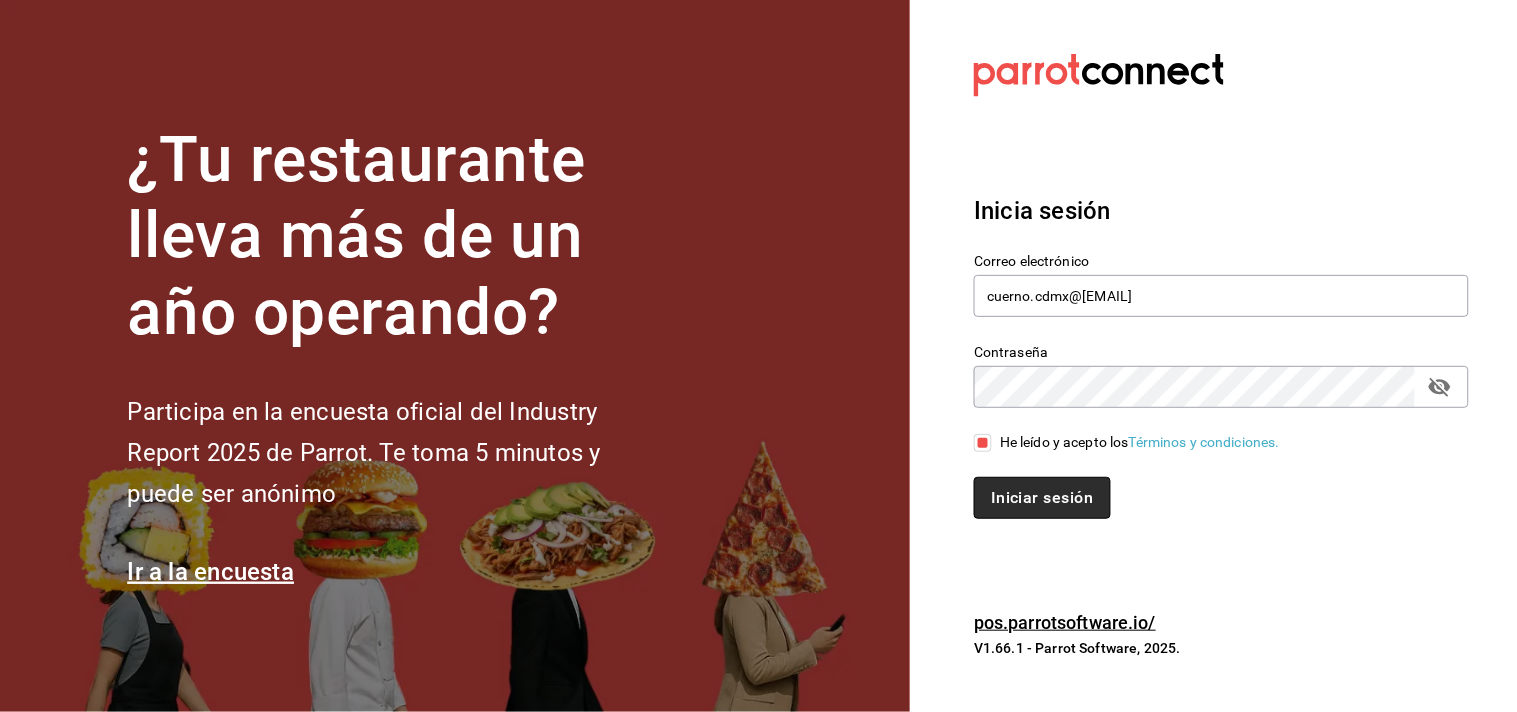 click on "Iniciar sesión" at bounding box center (1042, 498) 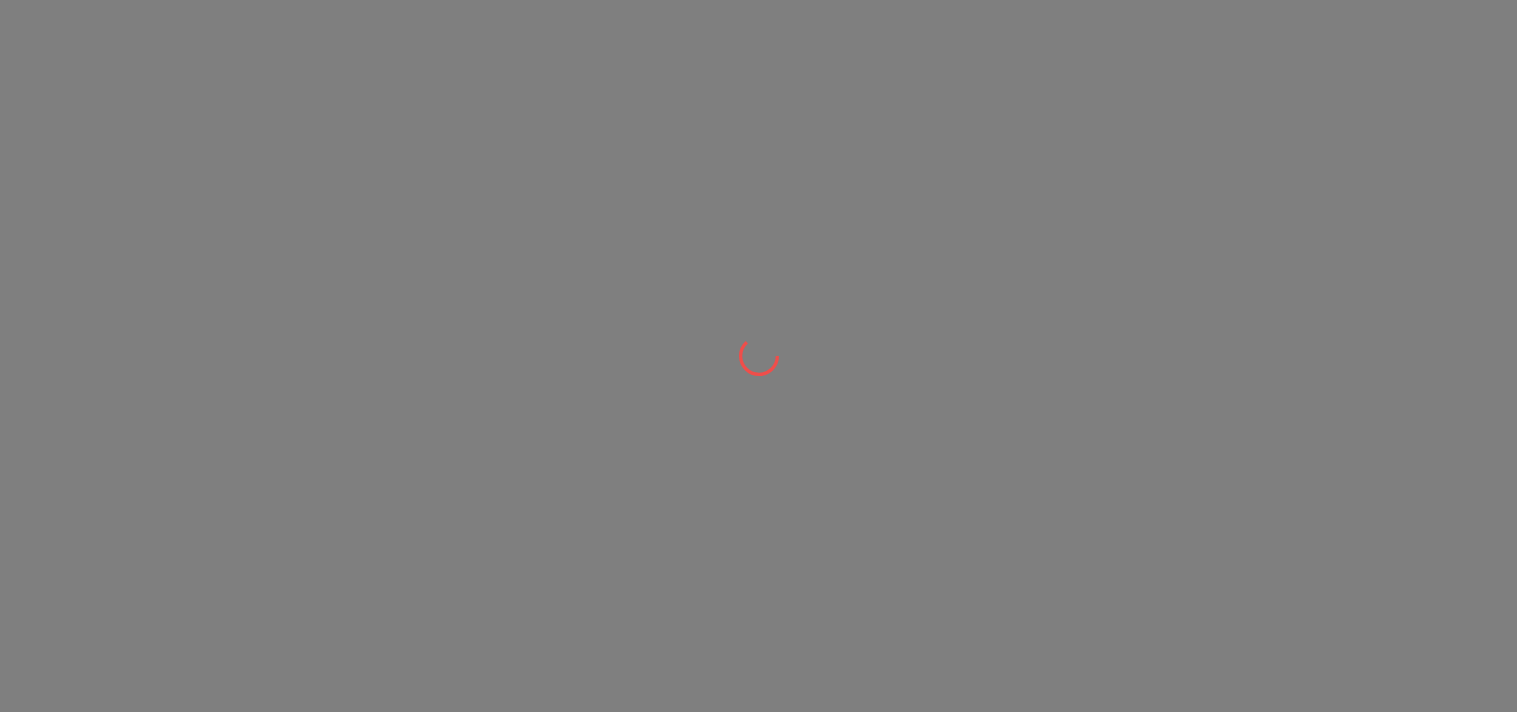 scroll, scrollTop: 0, scrollLeft: 0, axis: both 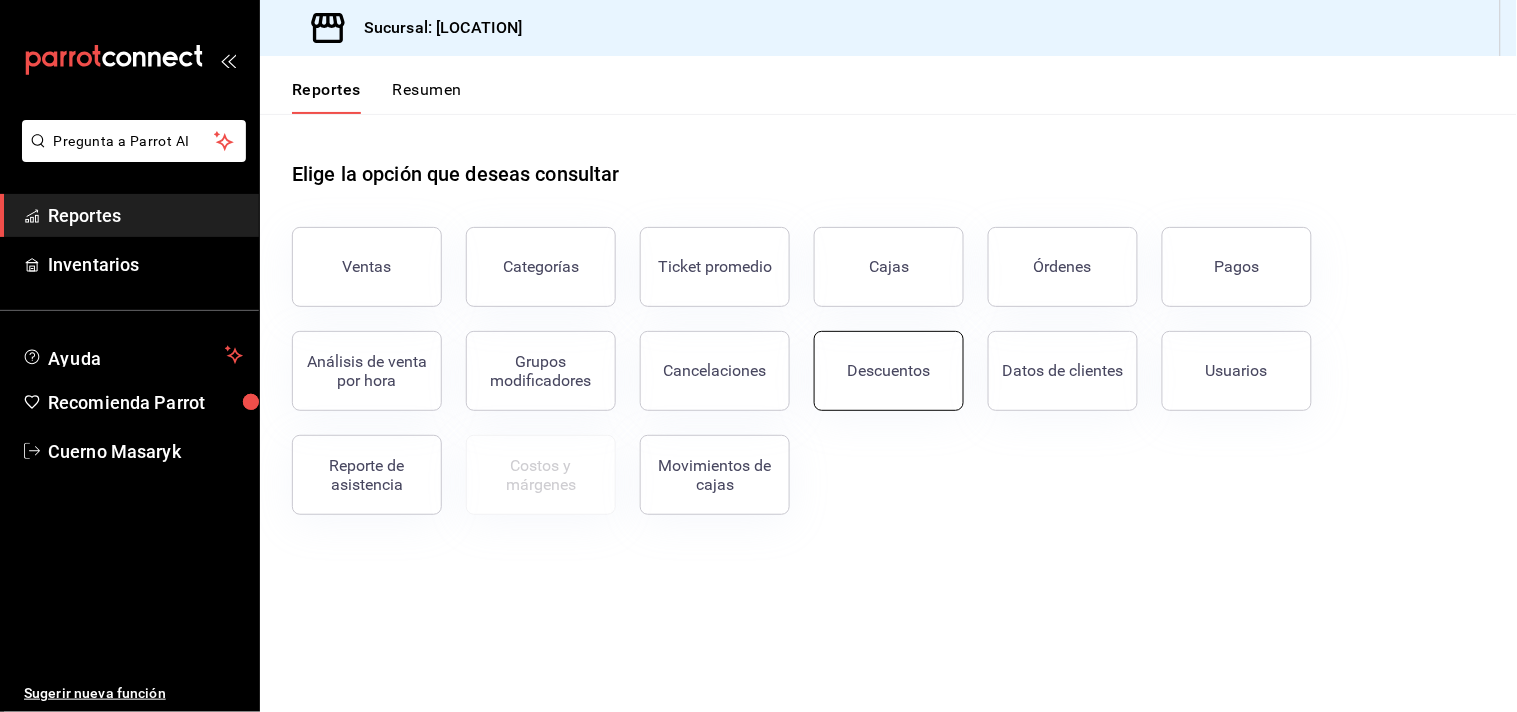 click on "Descuentos" at bounding box center [889, 370] 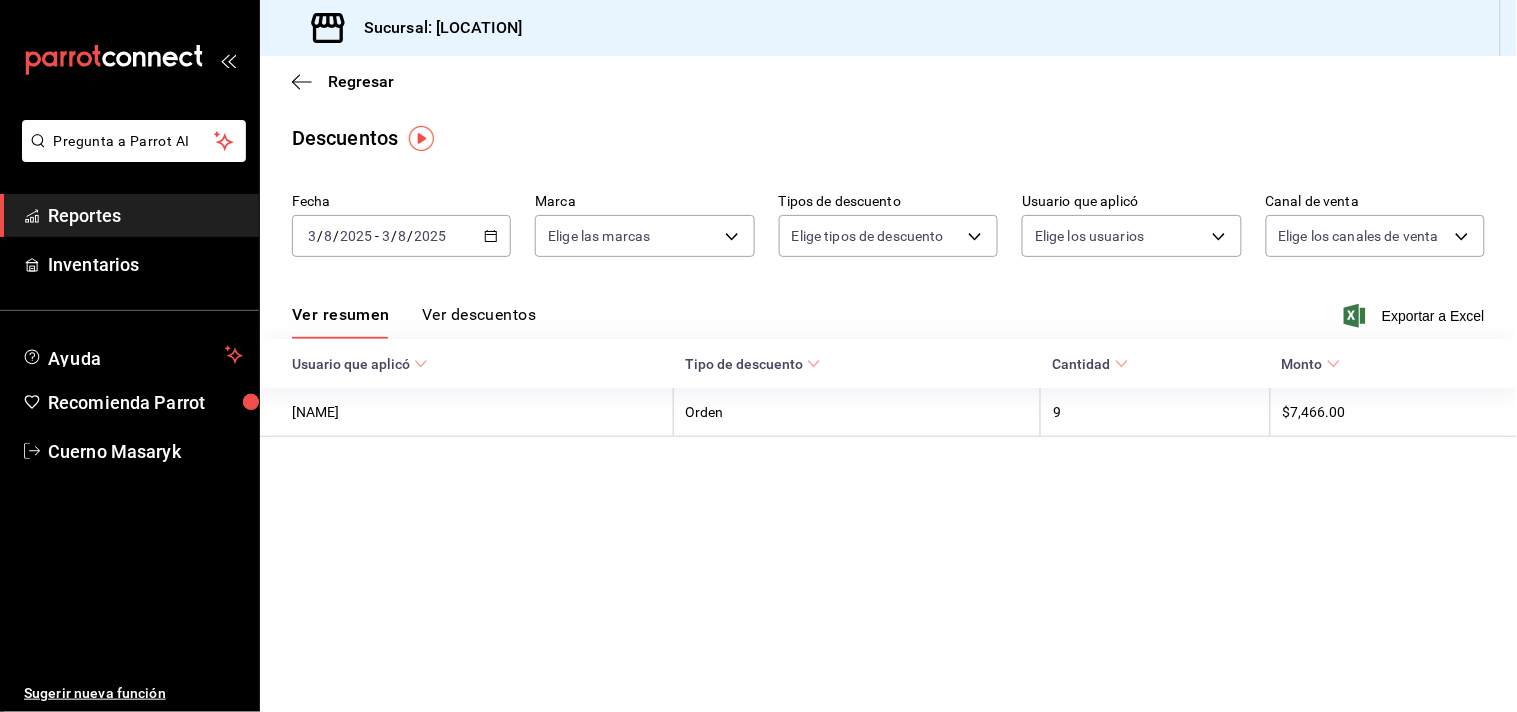 click on "2025-08-03 3 / 8 / 2025 - 2025-08-03 3 / 8 / 2025" at bounding box center [401, 236] 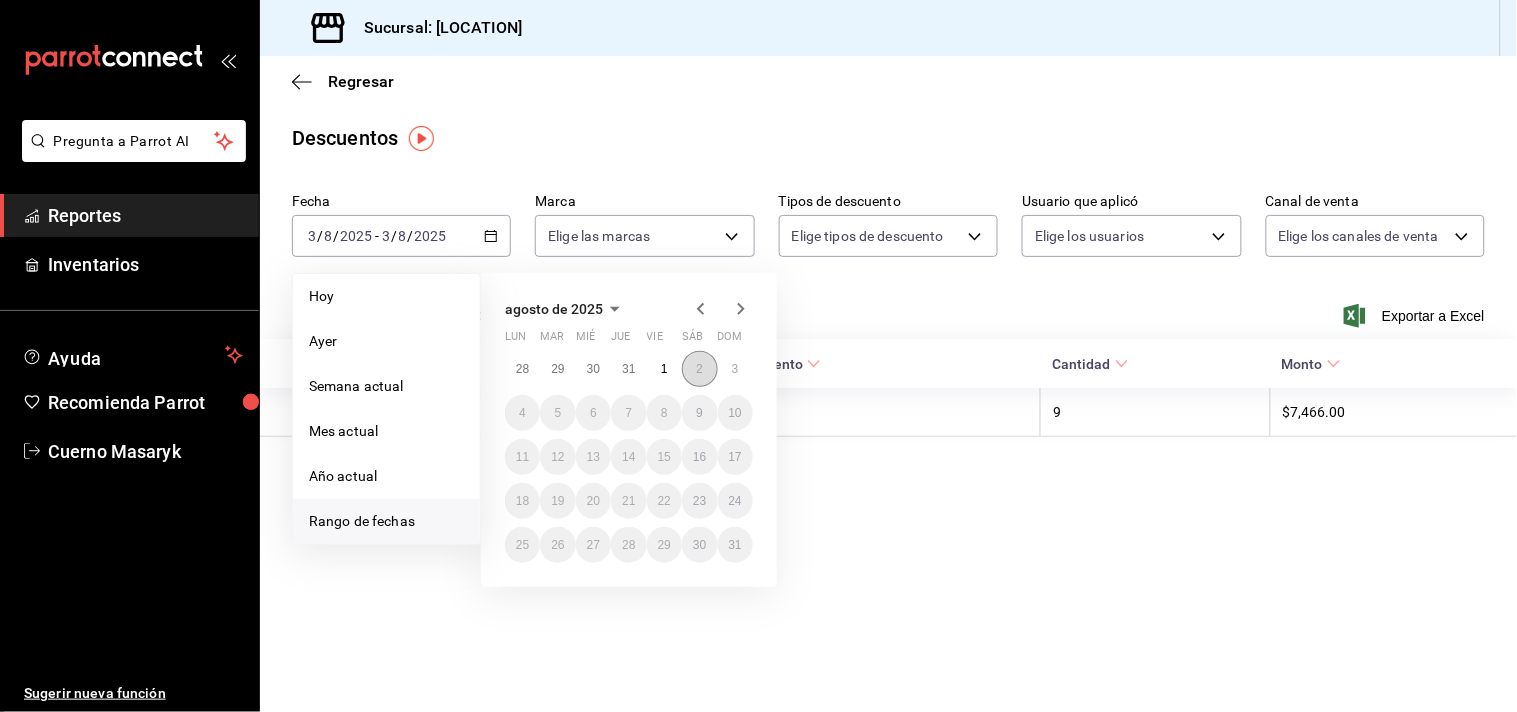 click on "2" at bounding box center [699, 369] 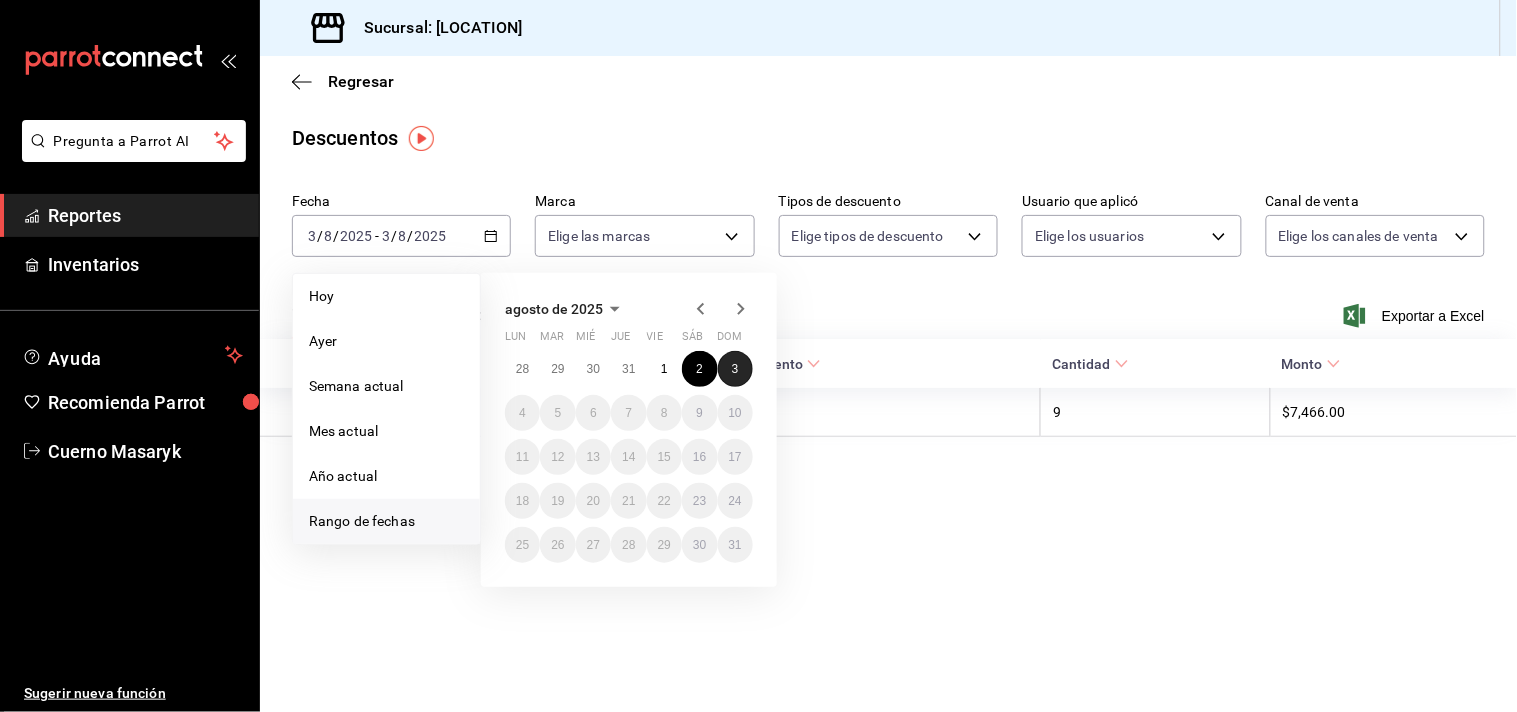 click on "3" at bounding box center (735, 369) 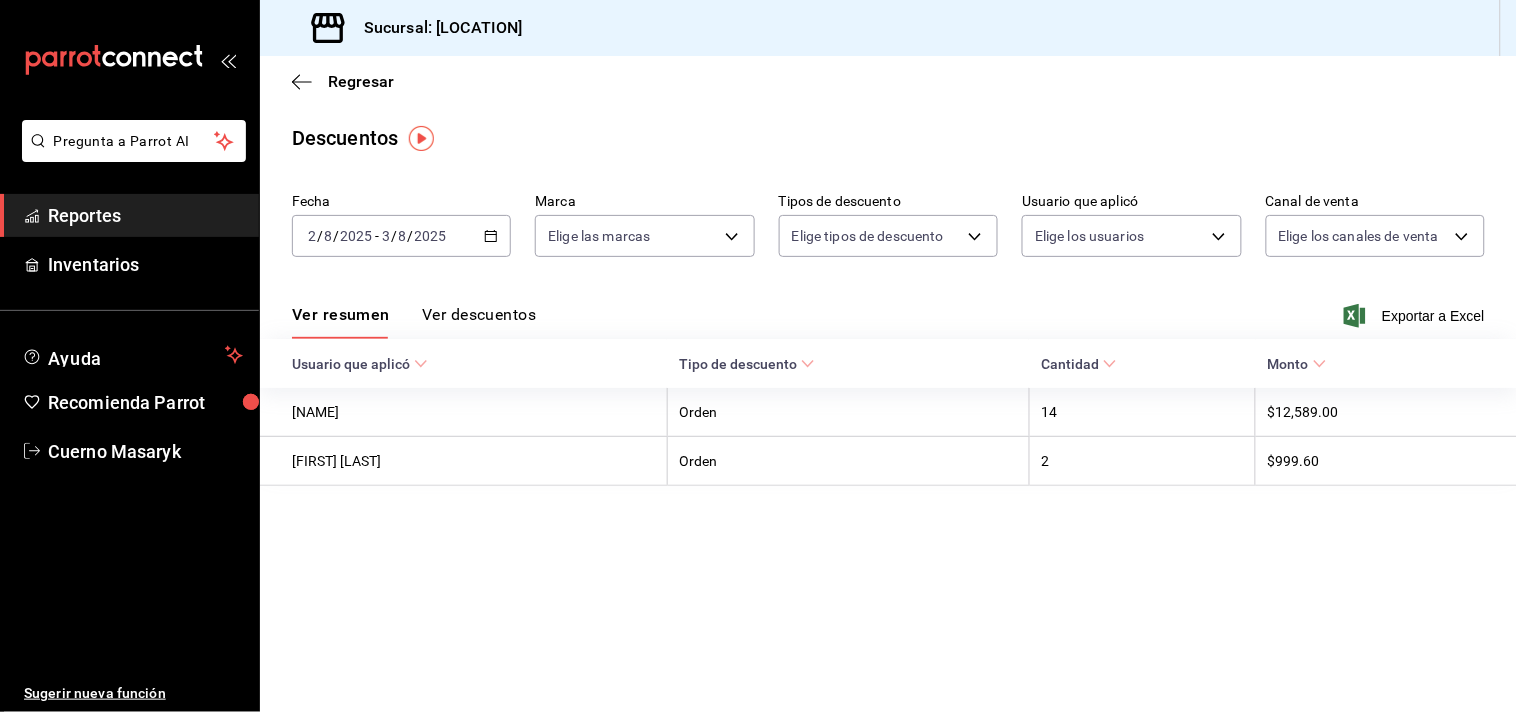 click on "Ver descuentos" at bounding box center [479, 322] 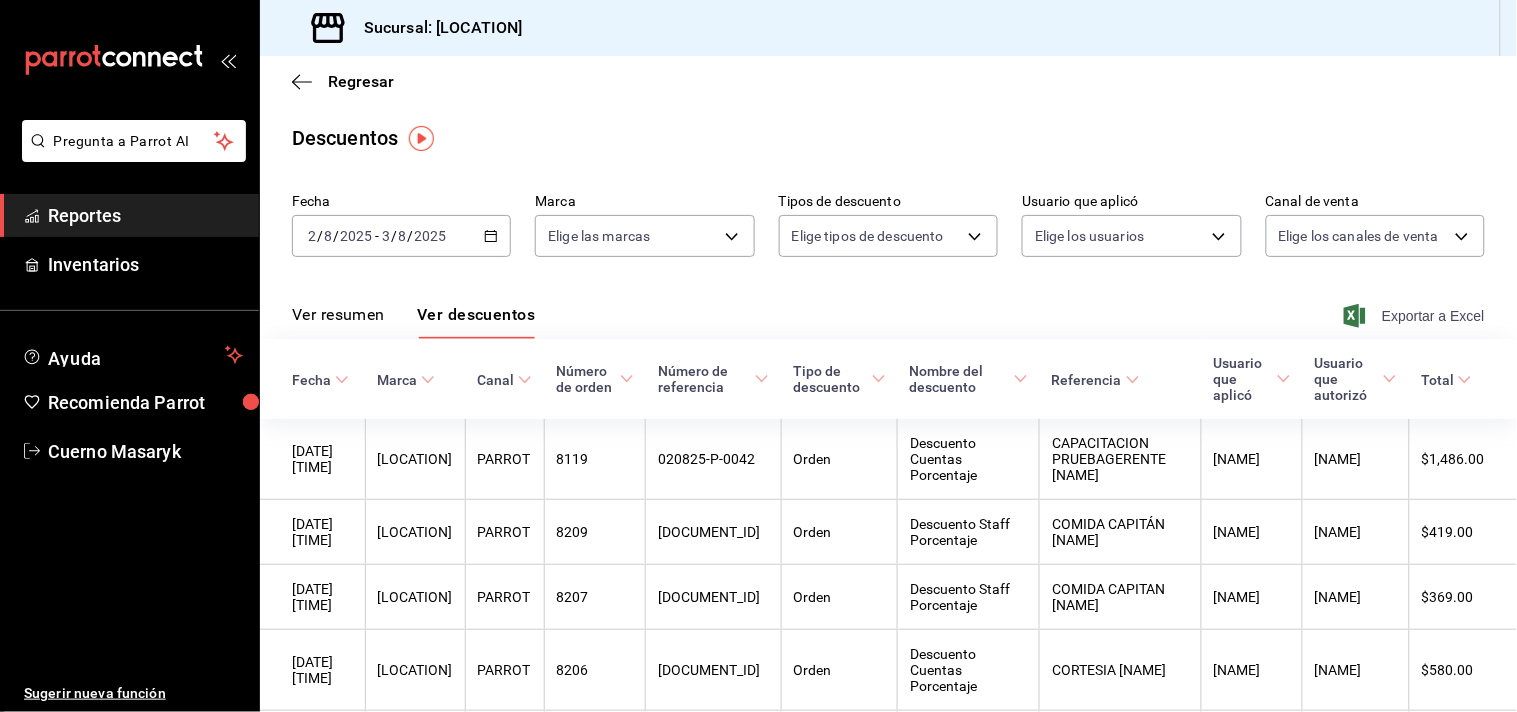 click on "Exportar a Excel" at bounding box center (1416, 316) 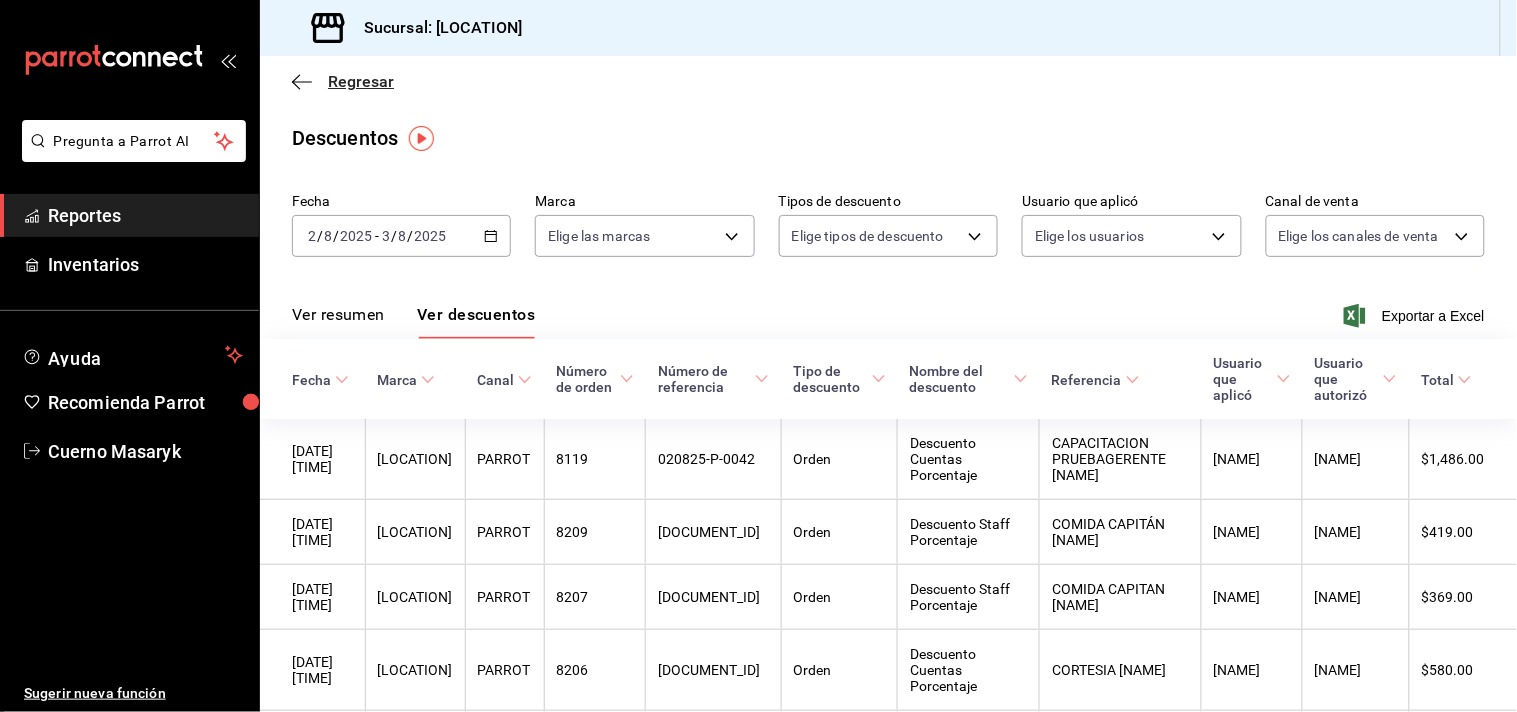 click on "Regresar" at bounding box center (361, 81) 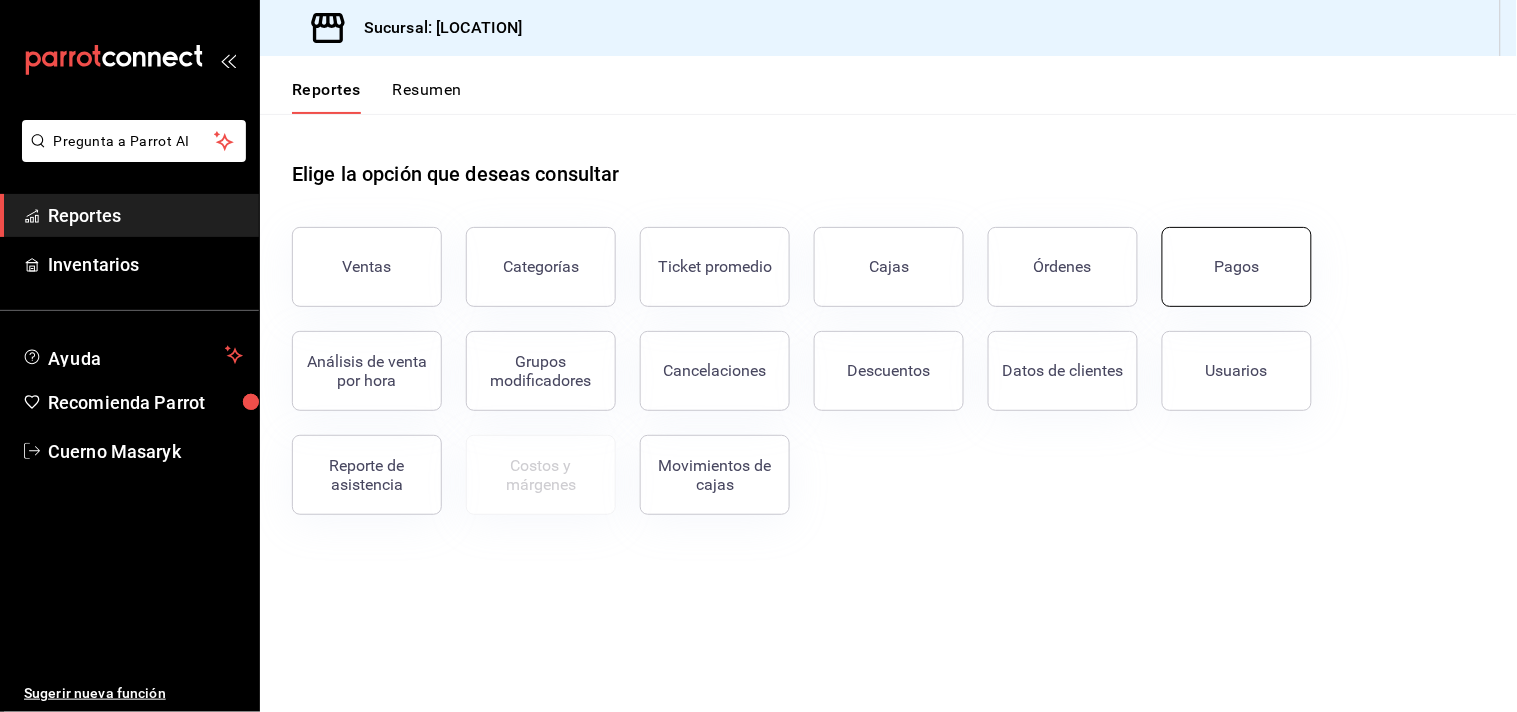 click on "Pagos" at bounding box center [1237, 267] 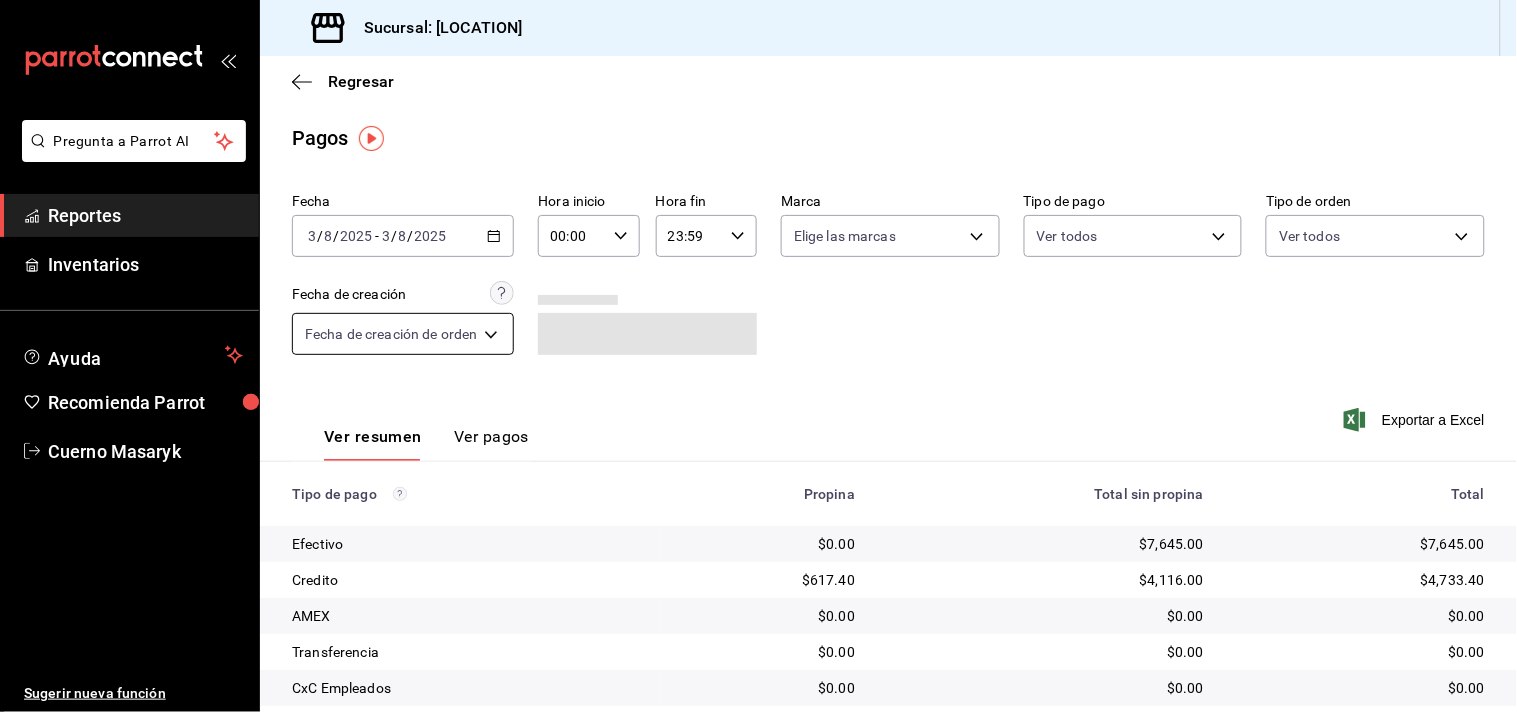 click on "2025-08-03 3 / 8 / 2025 - 2025-08-03 3 / 8 / 2025" at bounding box center (403, 236) 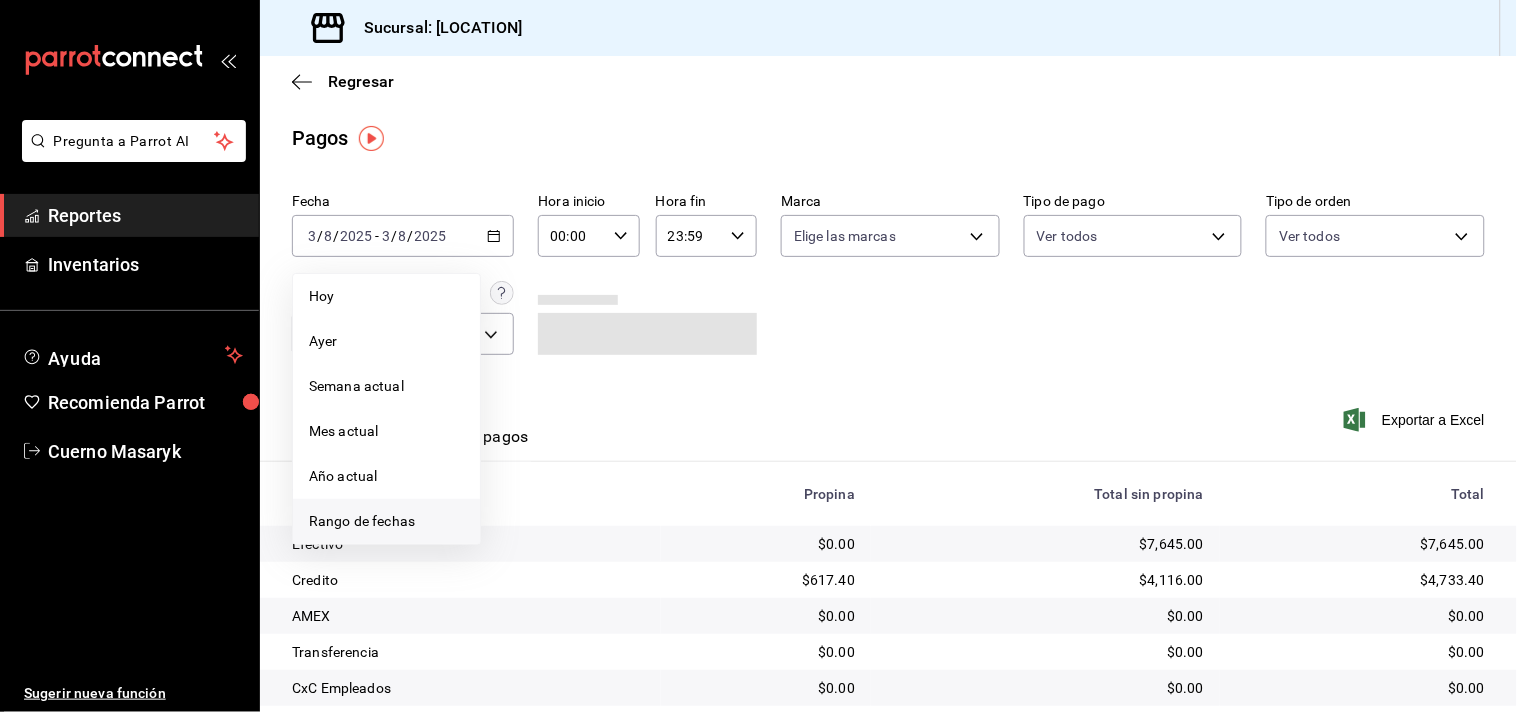 click on "Rango de fechas" at bounding box center (386, 521) 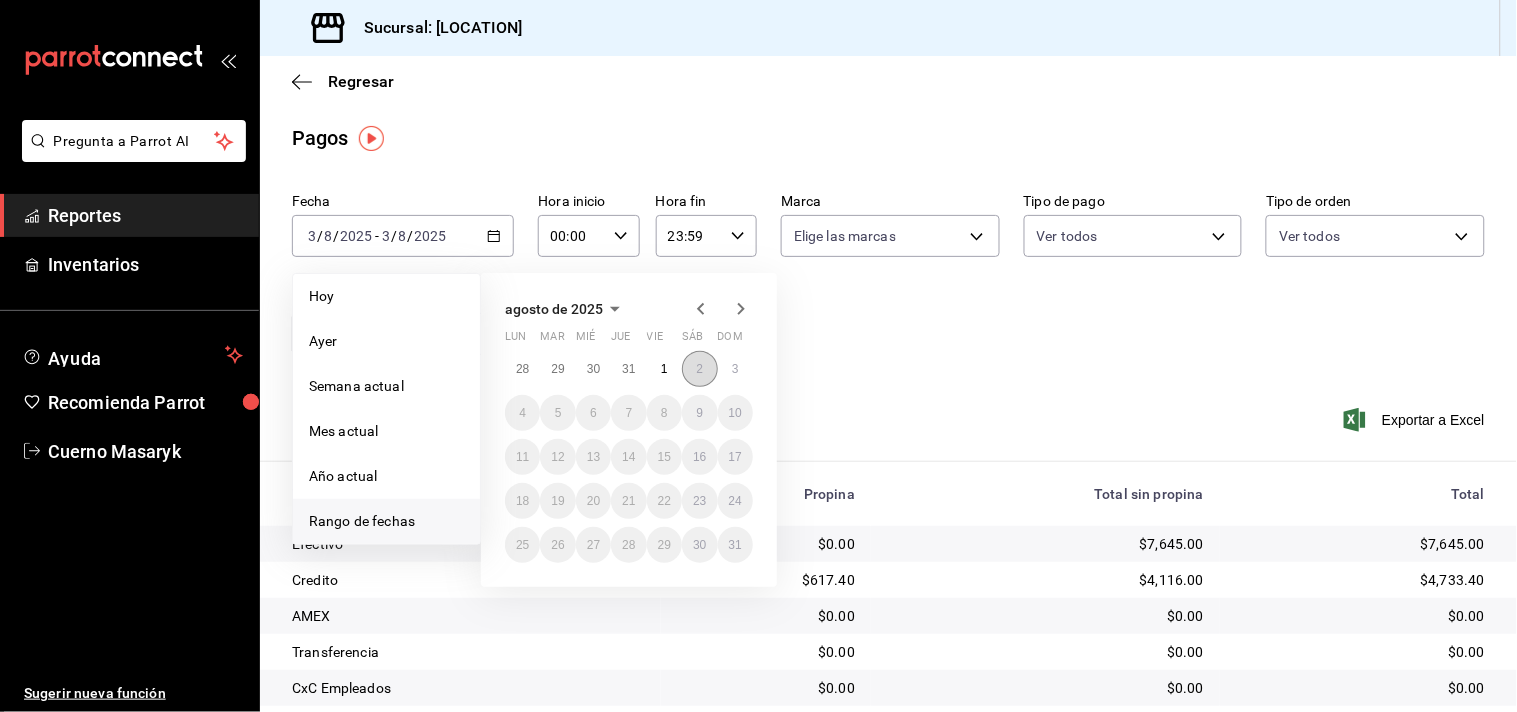 click on "2" at bounding box center (699, 369) 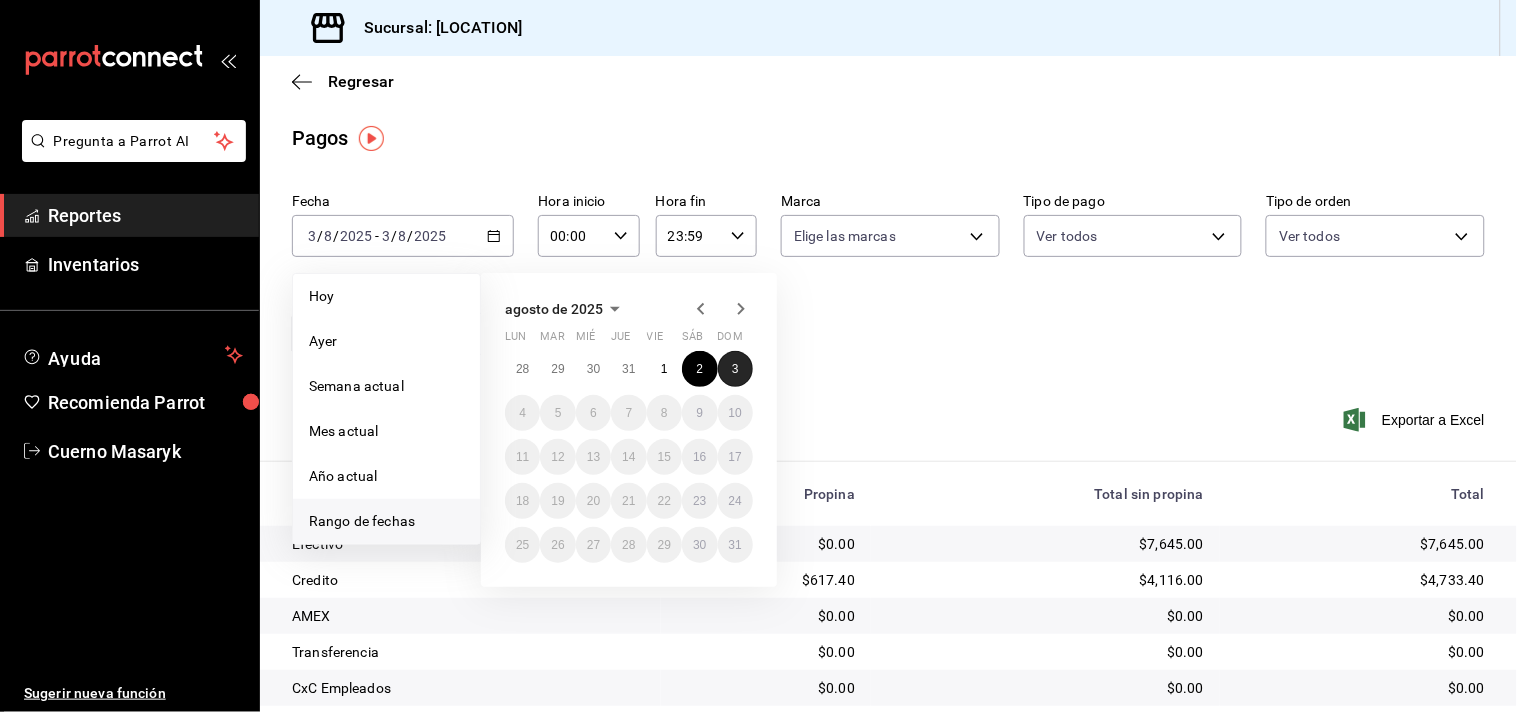 click on "3" at bounding box center (735, 369) 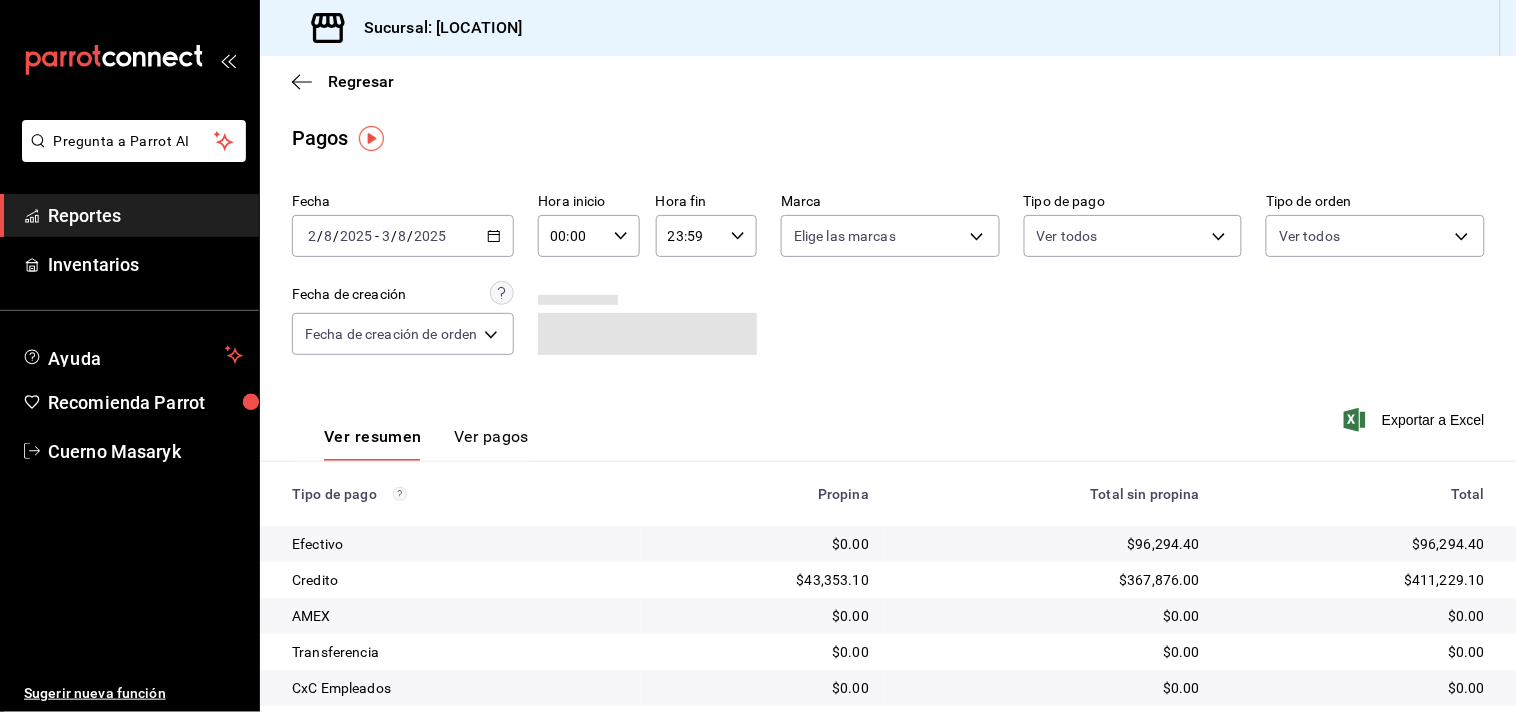click 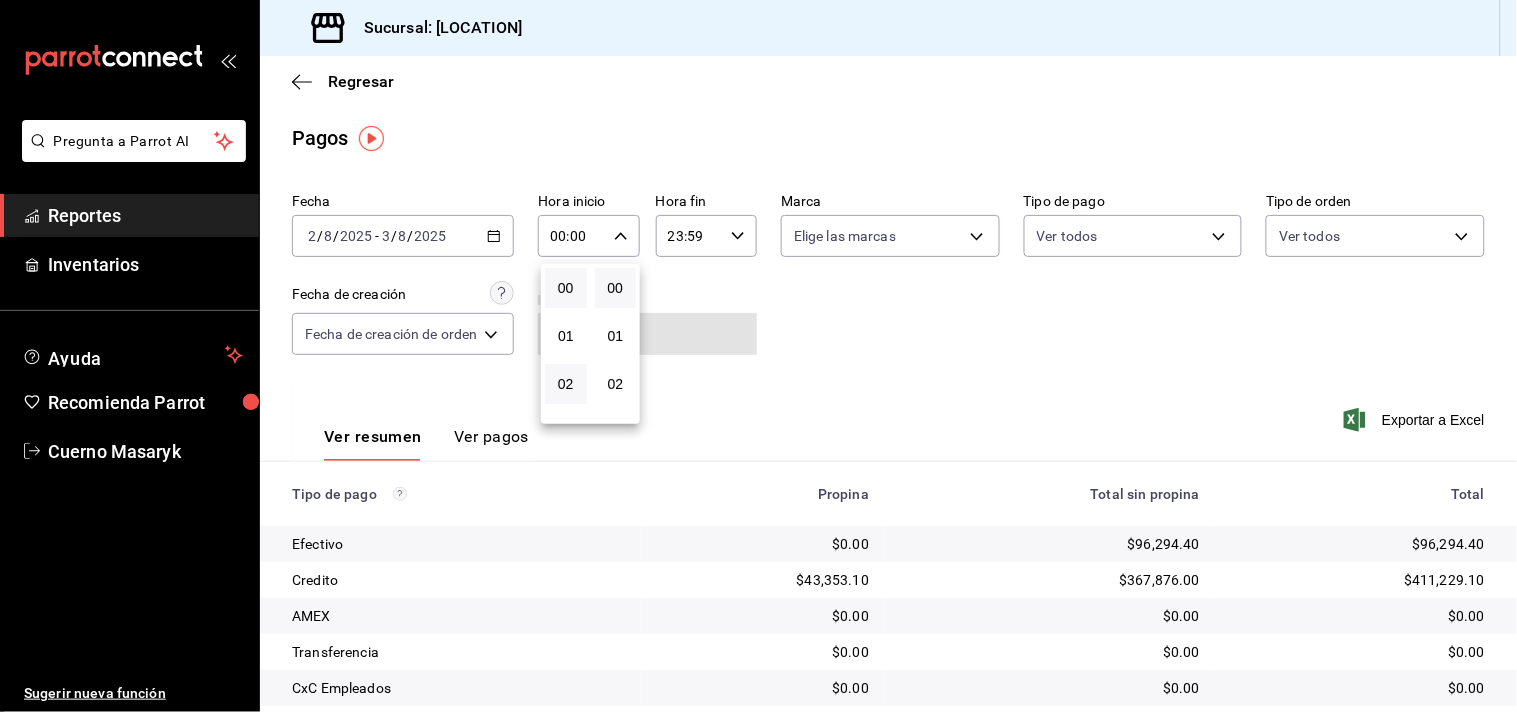 scroll, scrollTop: 111, scrollLeft: 0, axis: vertical 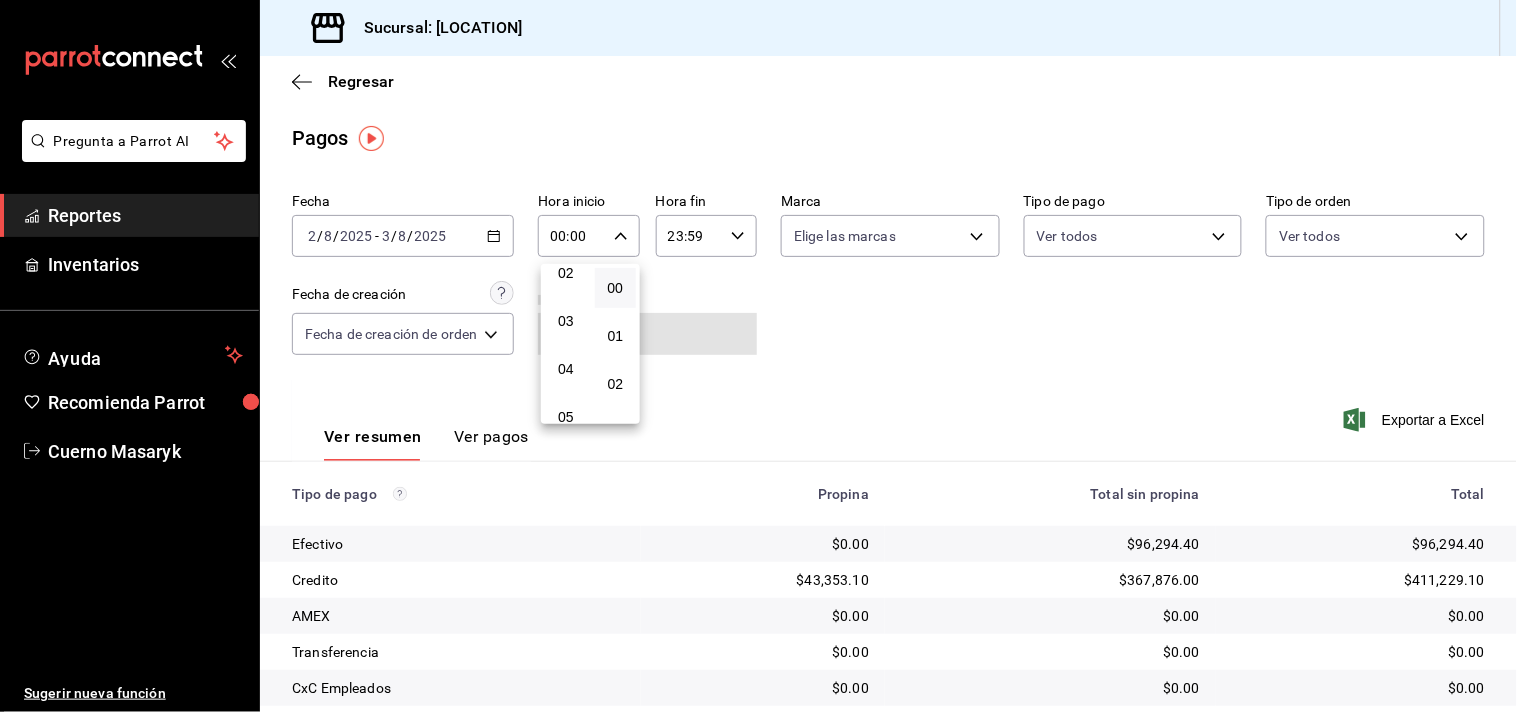 click on "05" at bounding box center (566, 417) 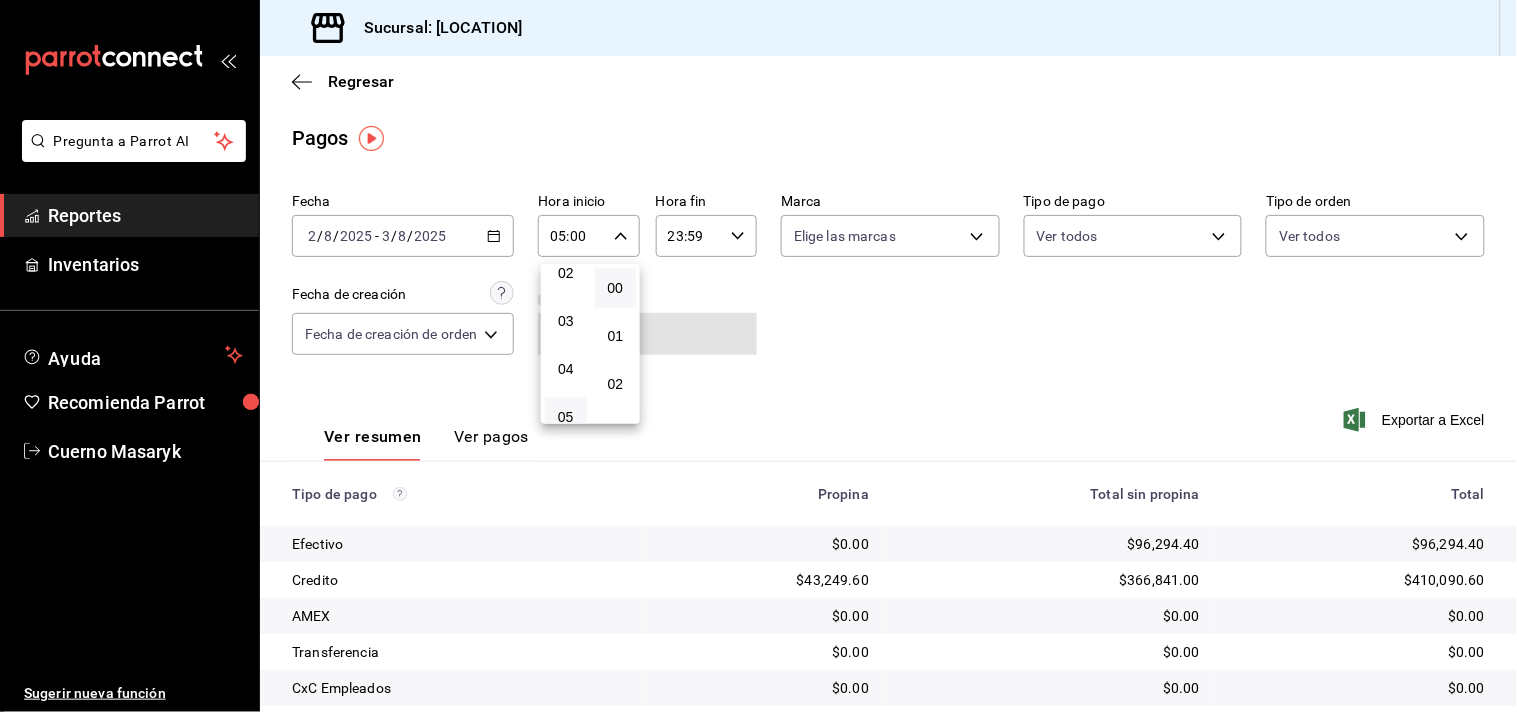 click at bounding box center [758, 356] 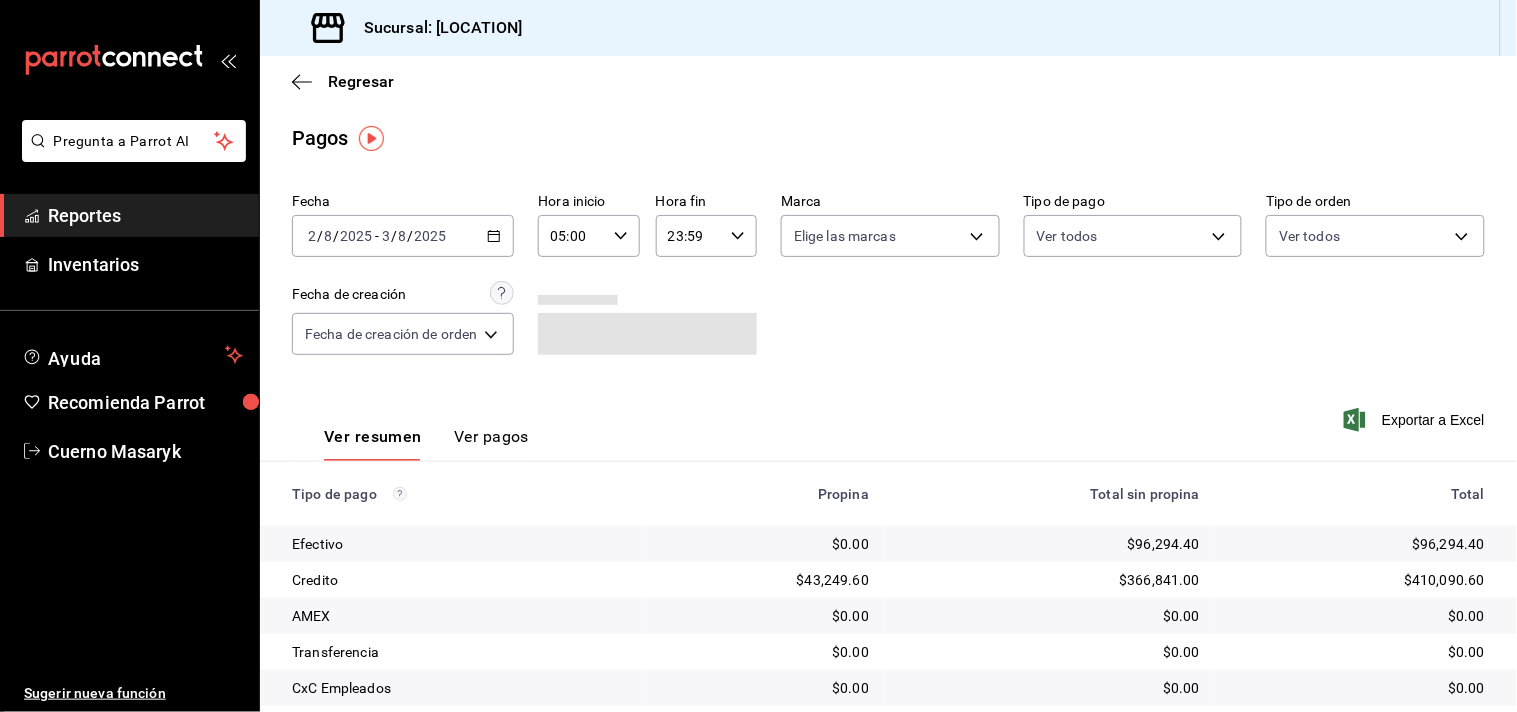 click 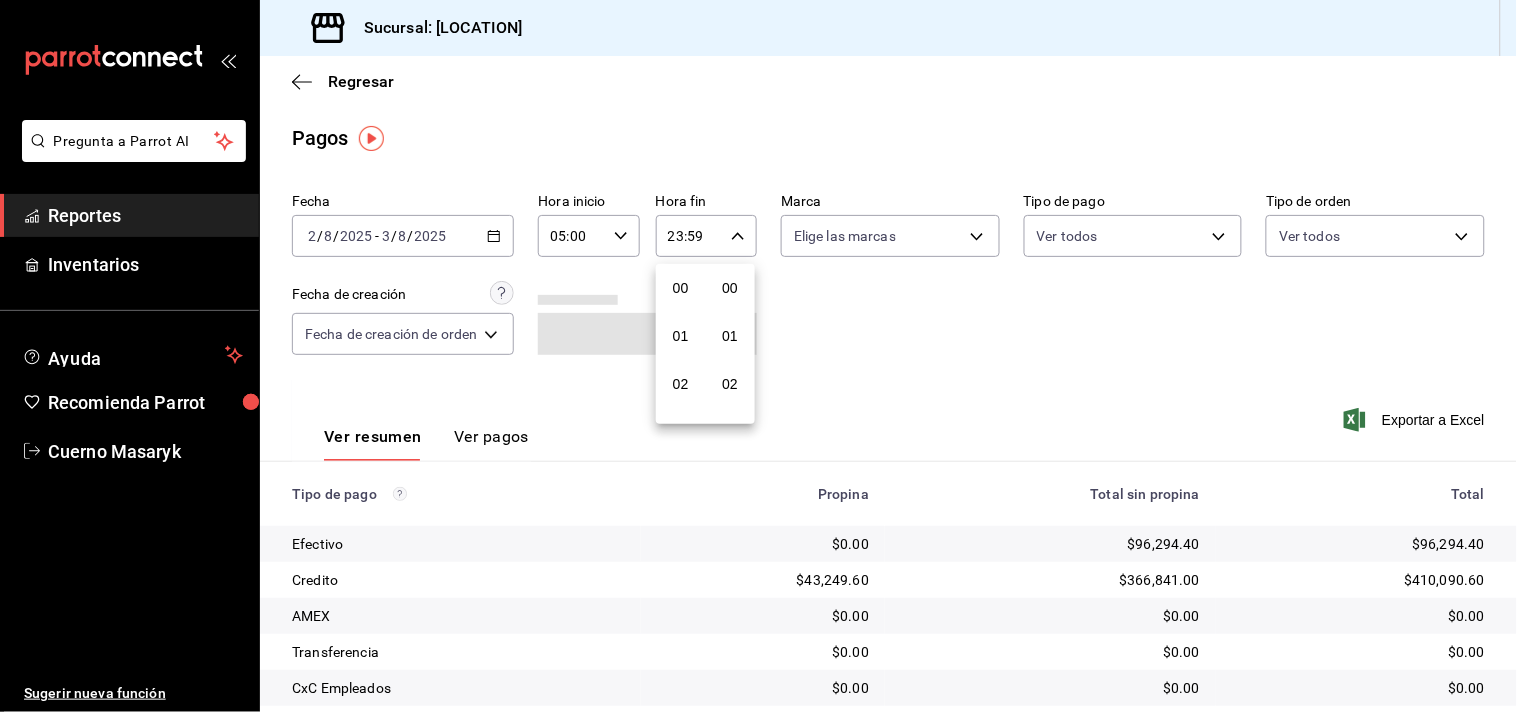 scroll, scrollTop: 981, scrollLeft: 0, axis: vertical 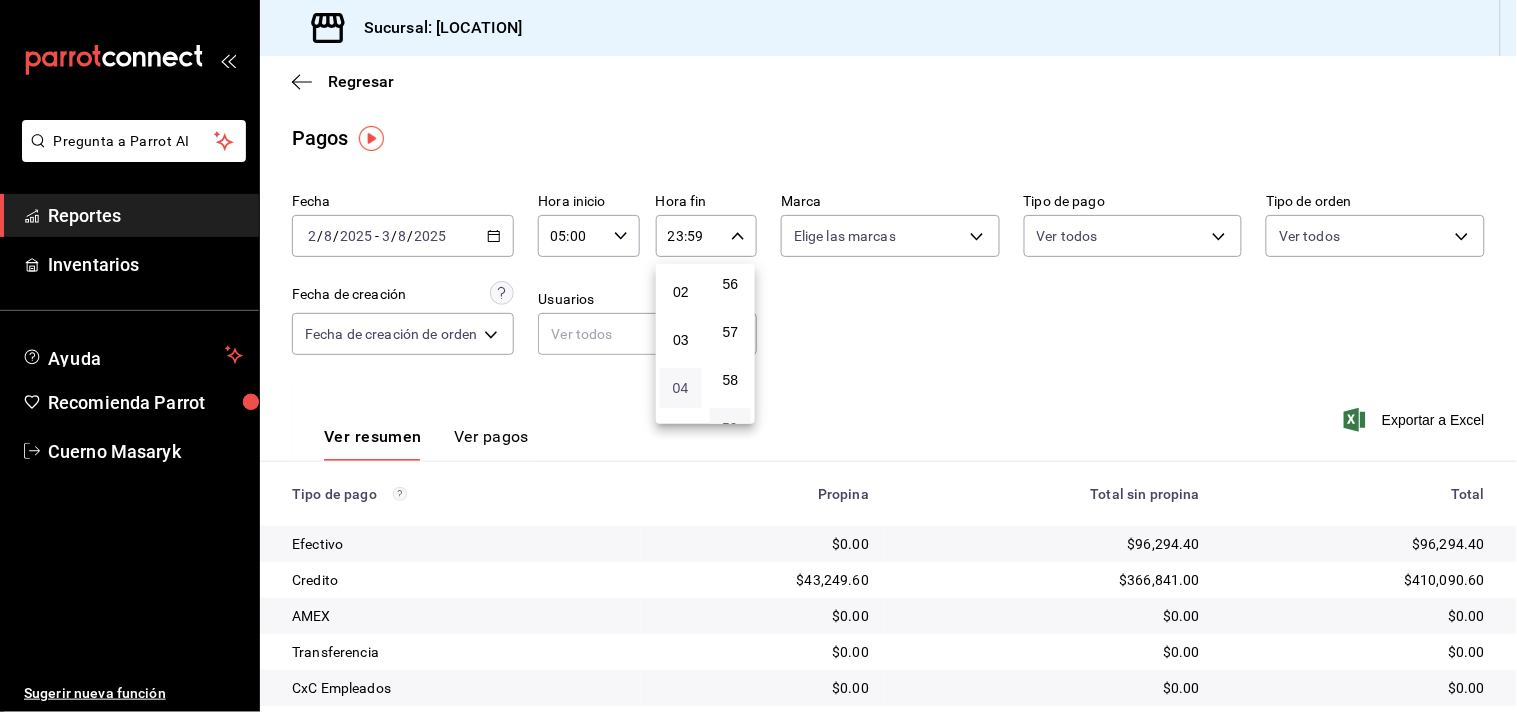 click on "04" at bounding box center [681, 388] 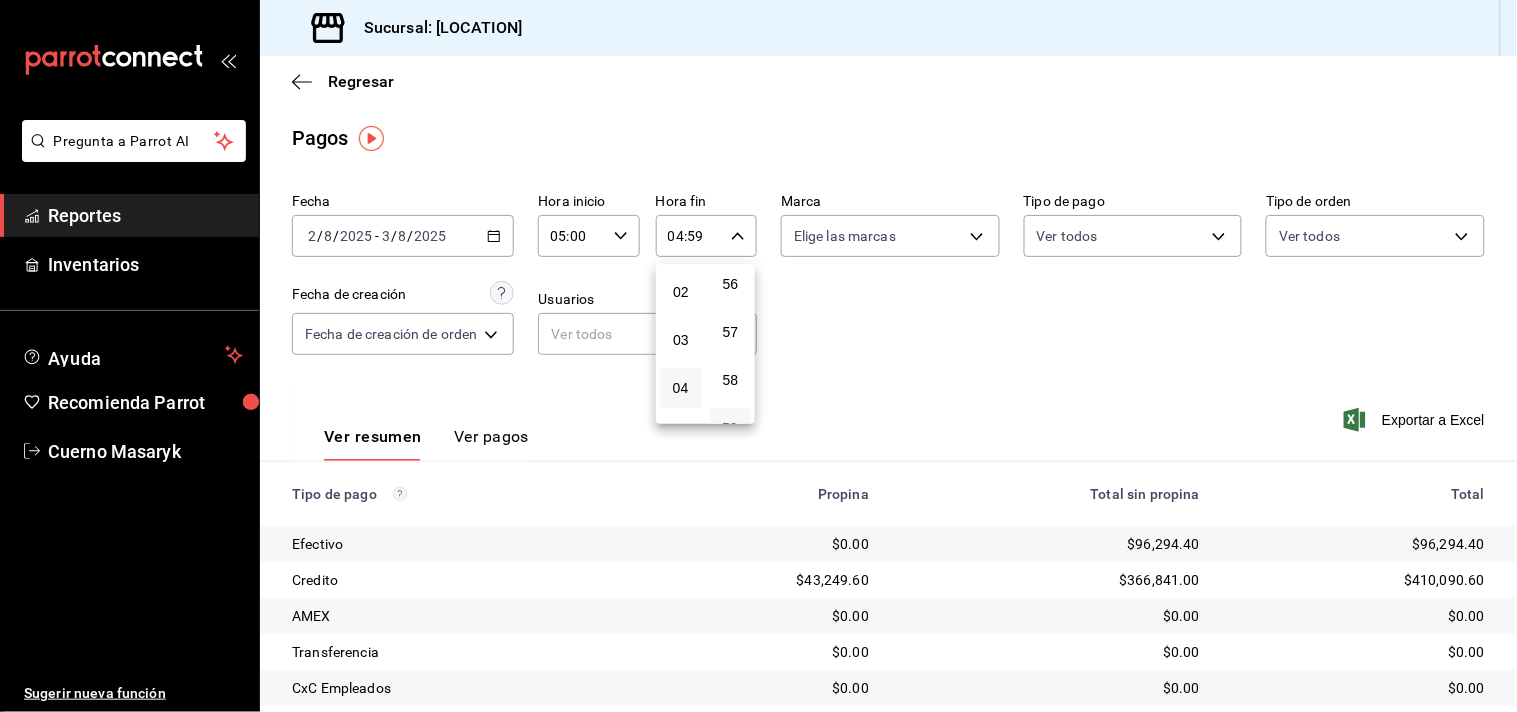 click at bounding box center [758, 356] 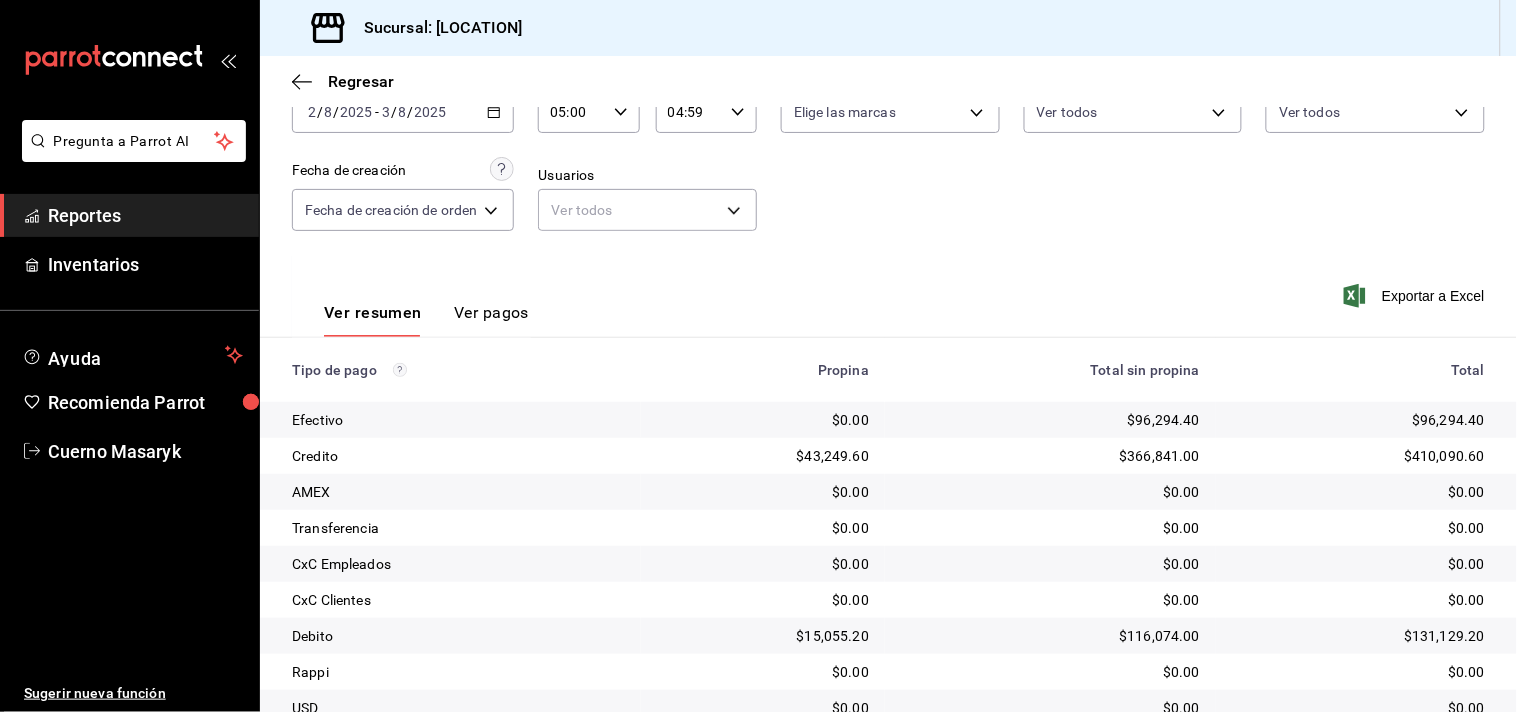 scroll, scrollTop: 206, scrollLeft: 0, axis: vertical 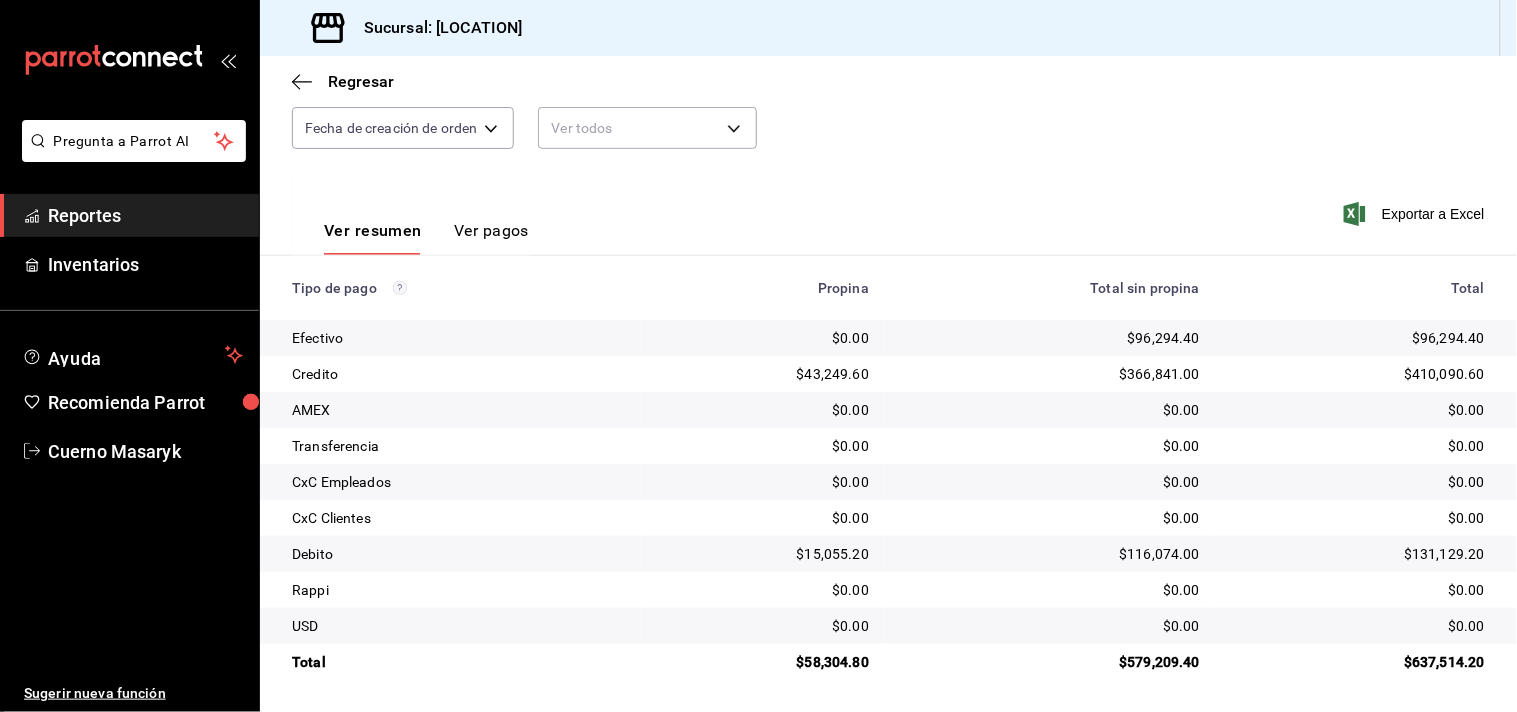 type 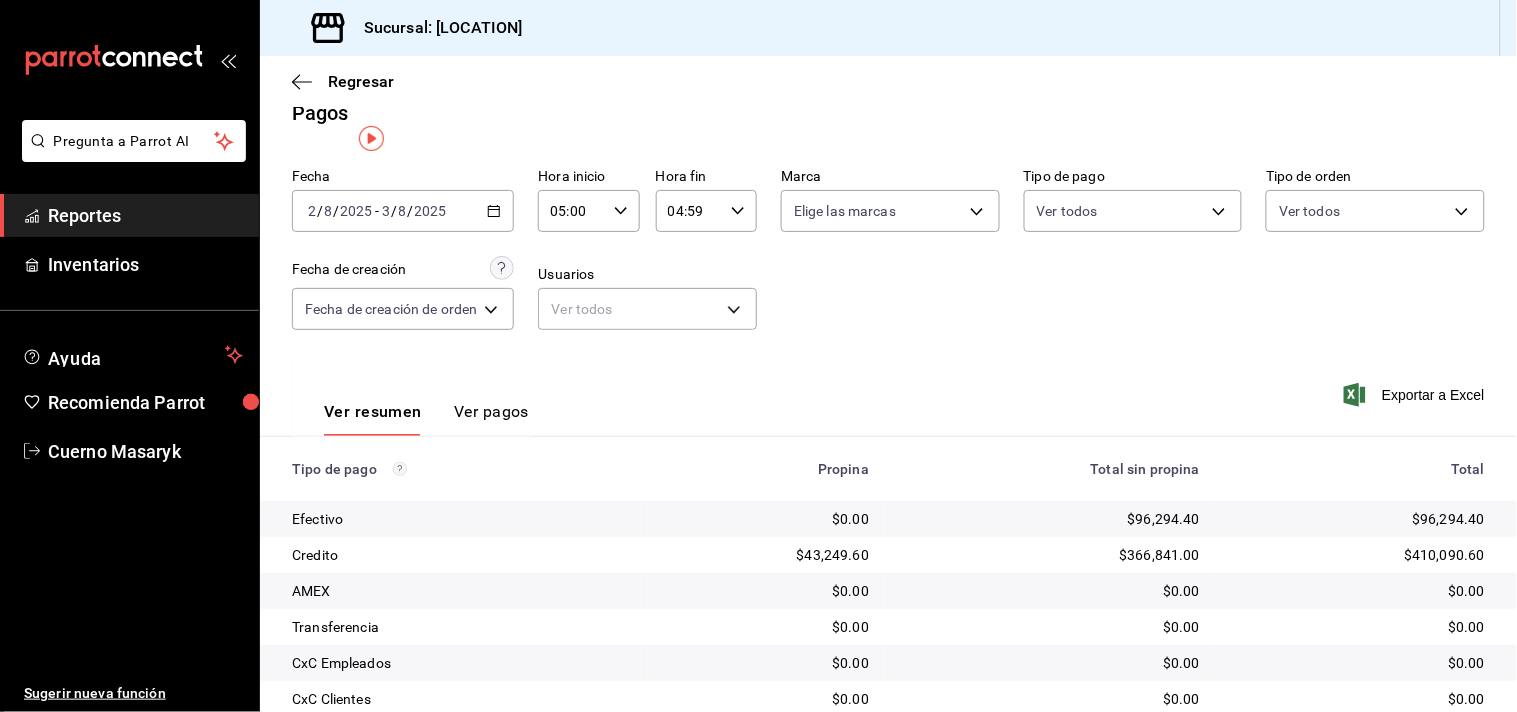scroll, scrollTop: 0, scrollLeft: 0, axis: both 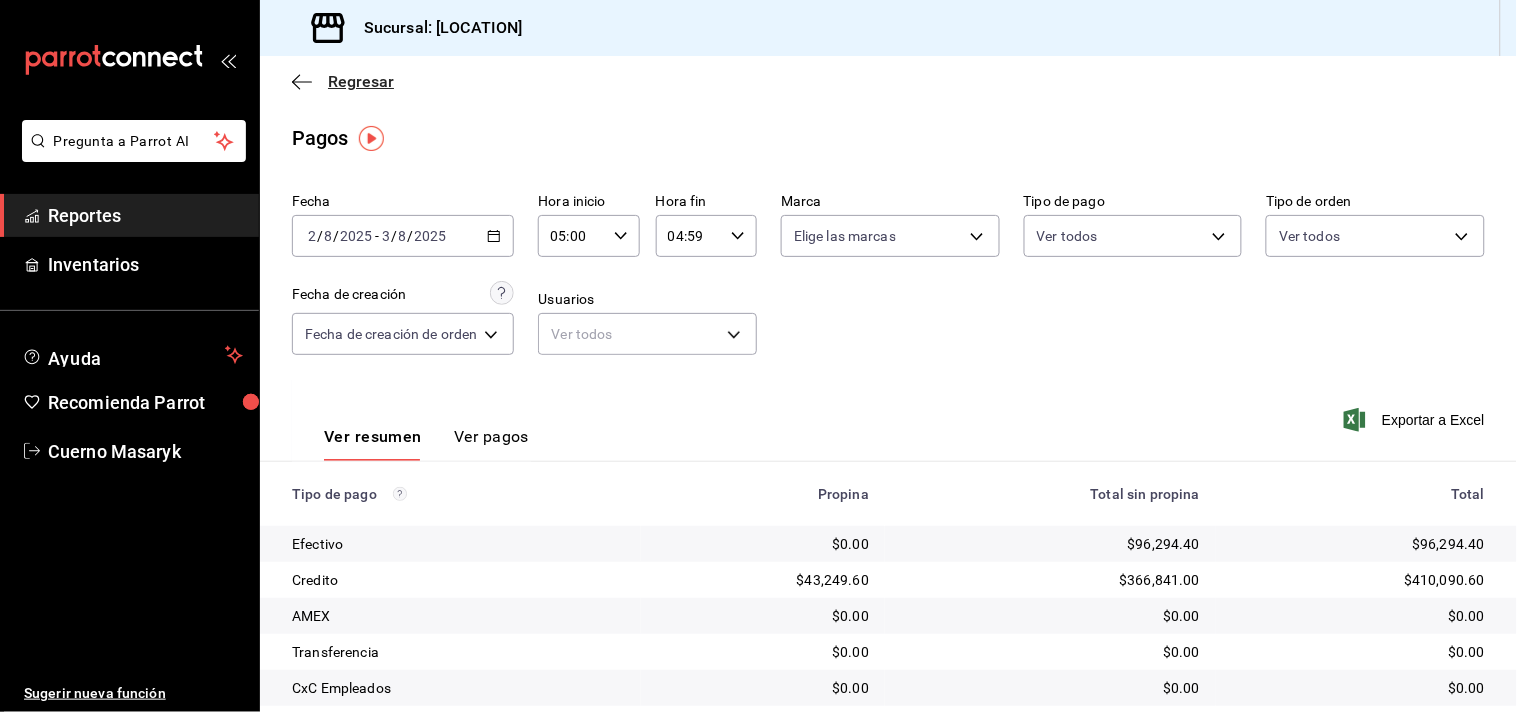 click on "Regresar" at bounding box center (361, 81) 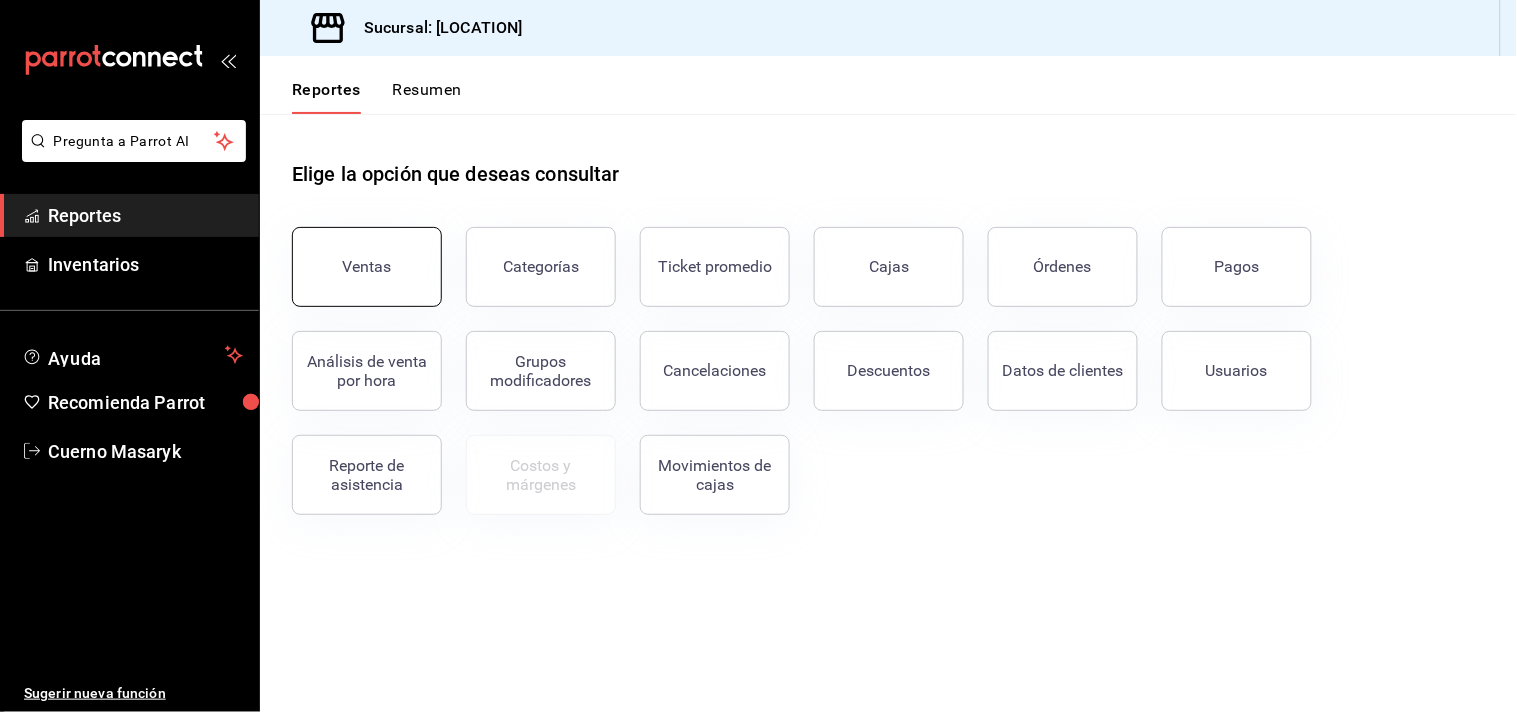 click on "Ventas" at bounding box center (367, 267) 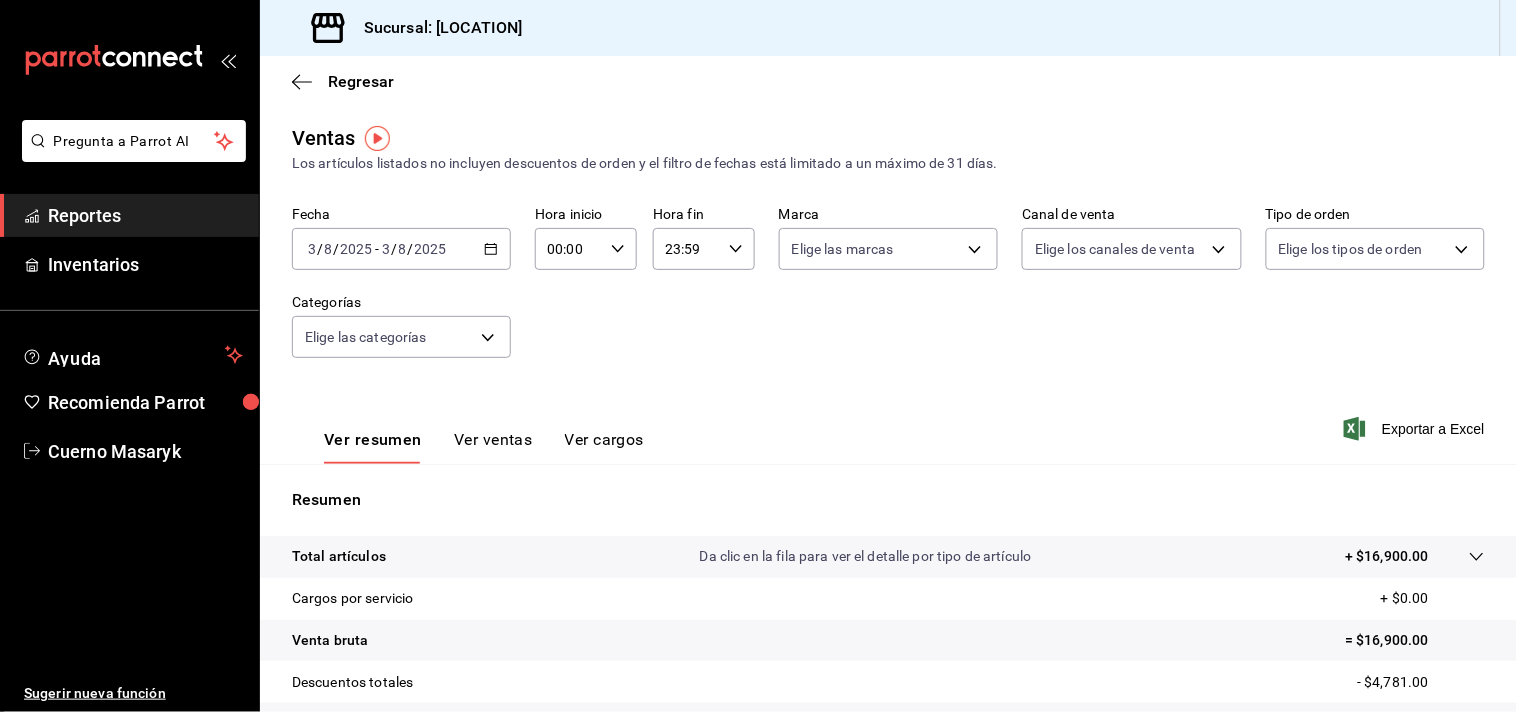 click 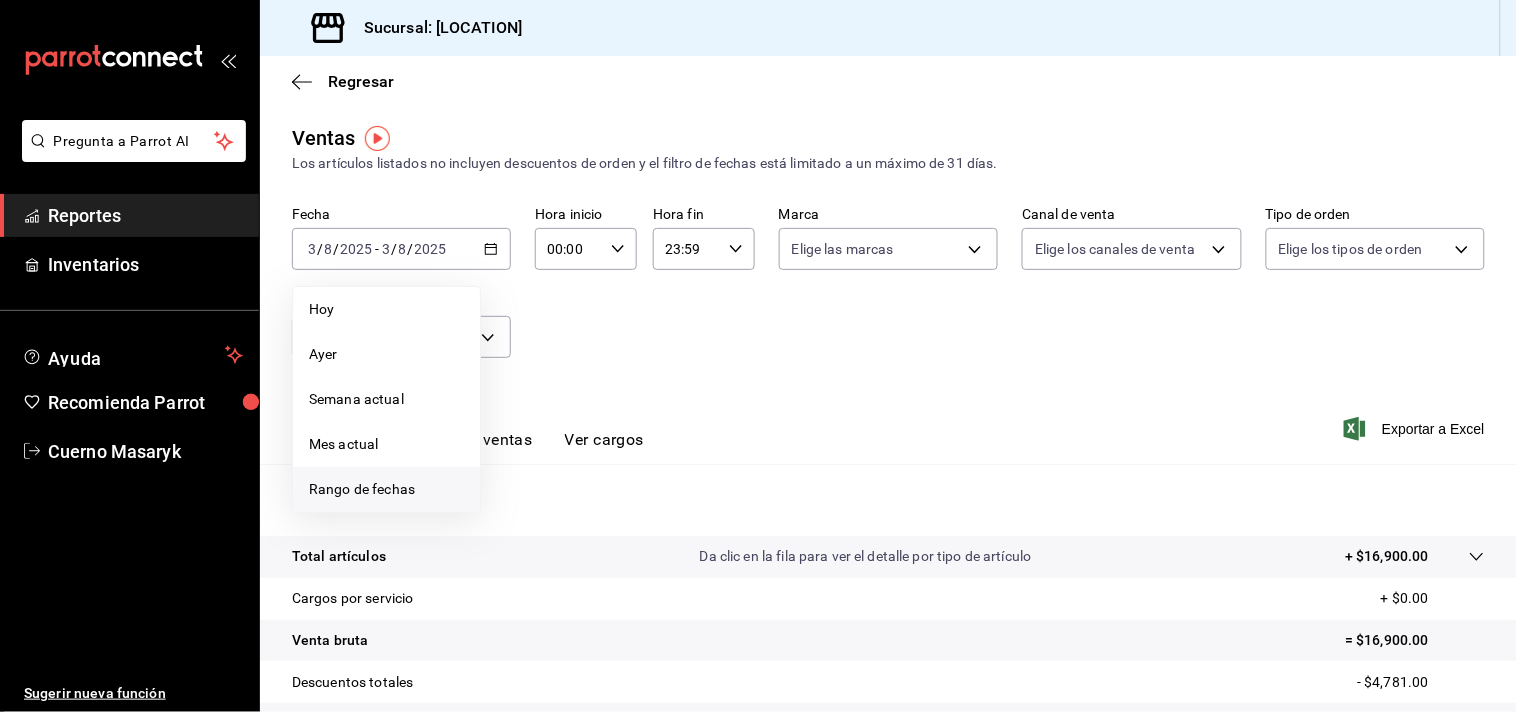 click on "Rango de fechas" at bounding box center (386, 489) 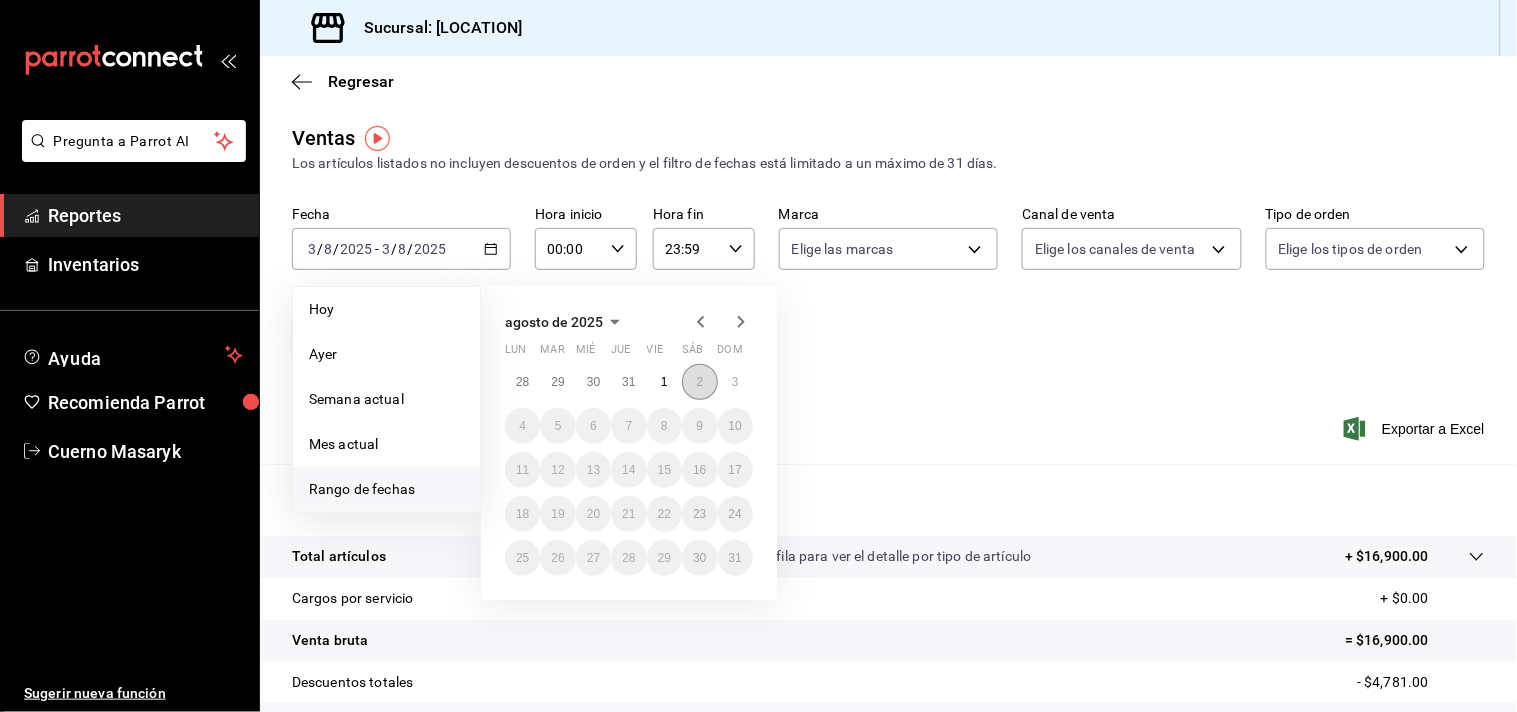 click on "2" at bounding box center [699, 382] 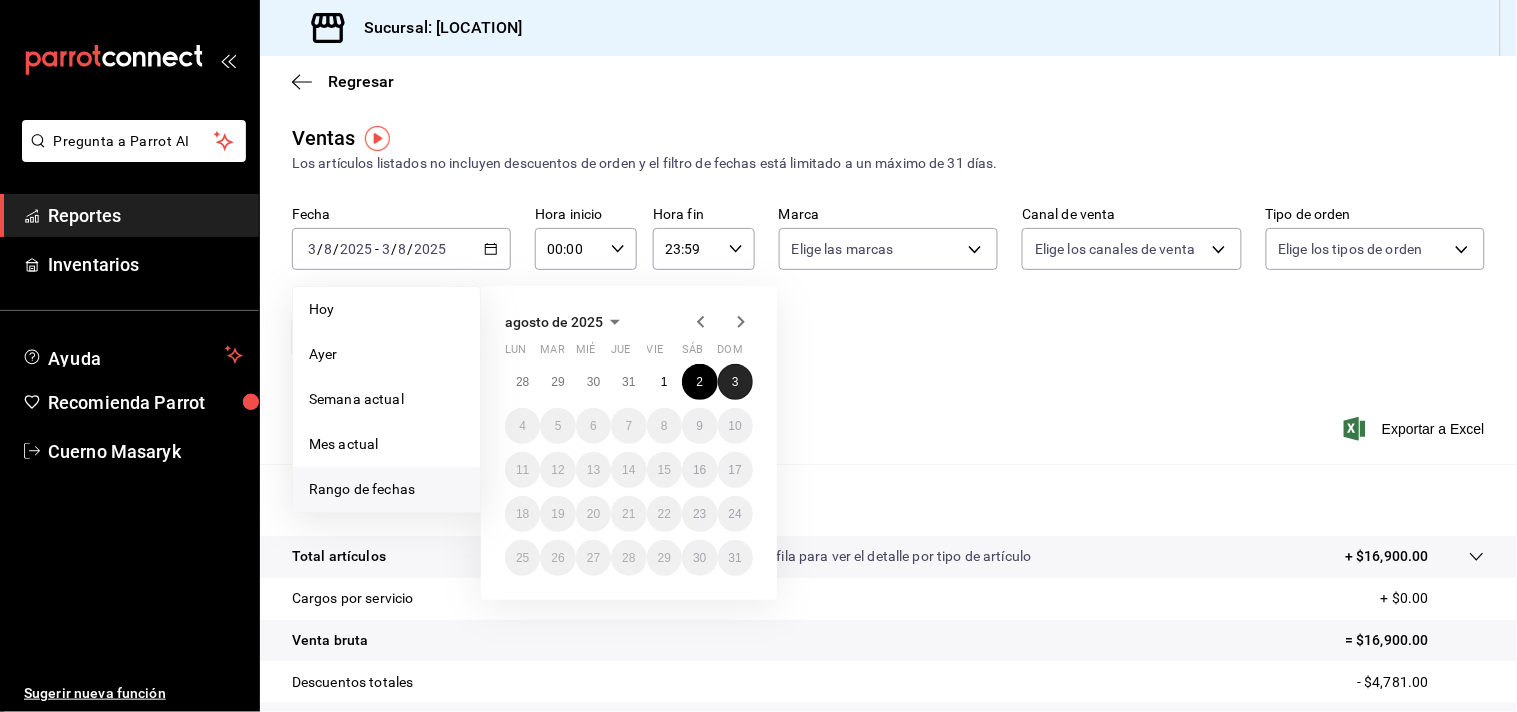 click on "3" at bounding box center [735, 382] 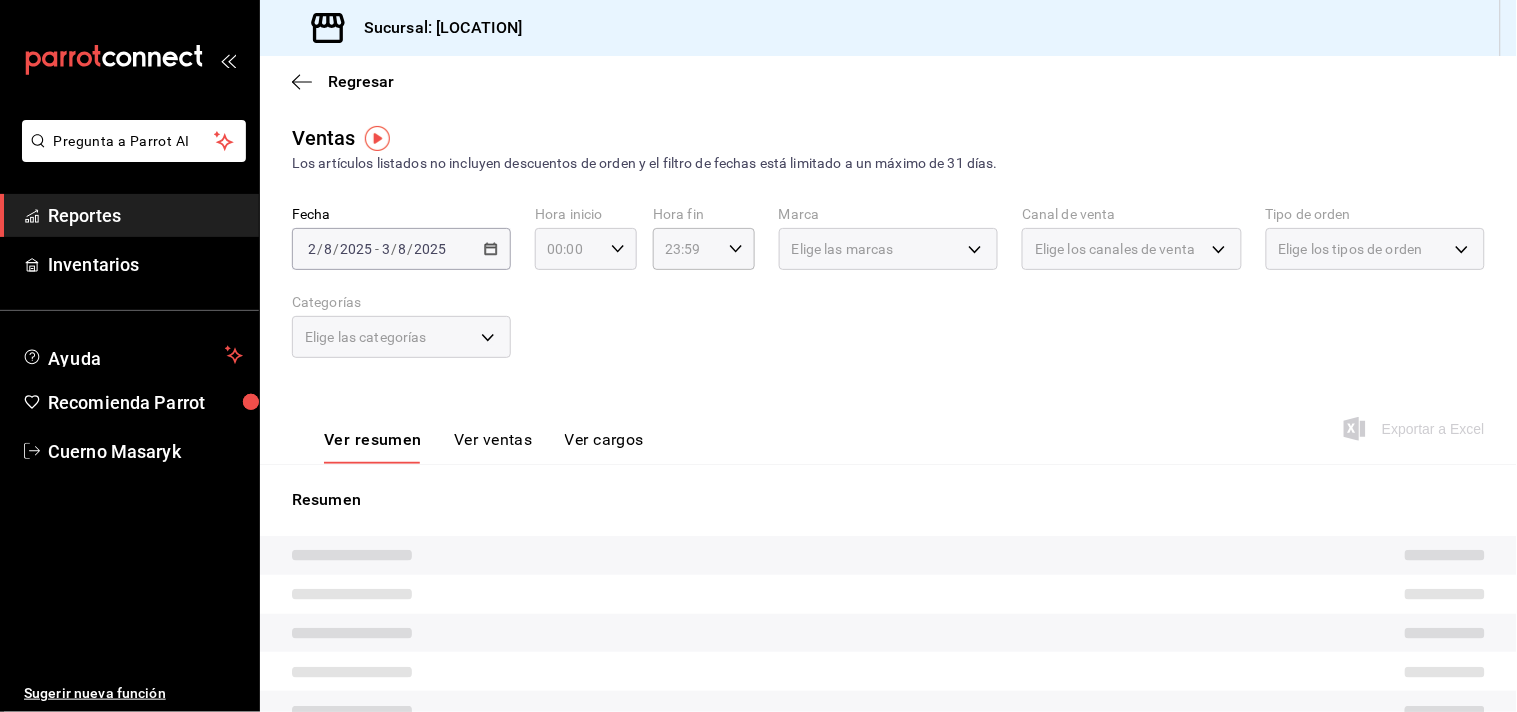click 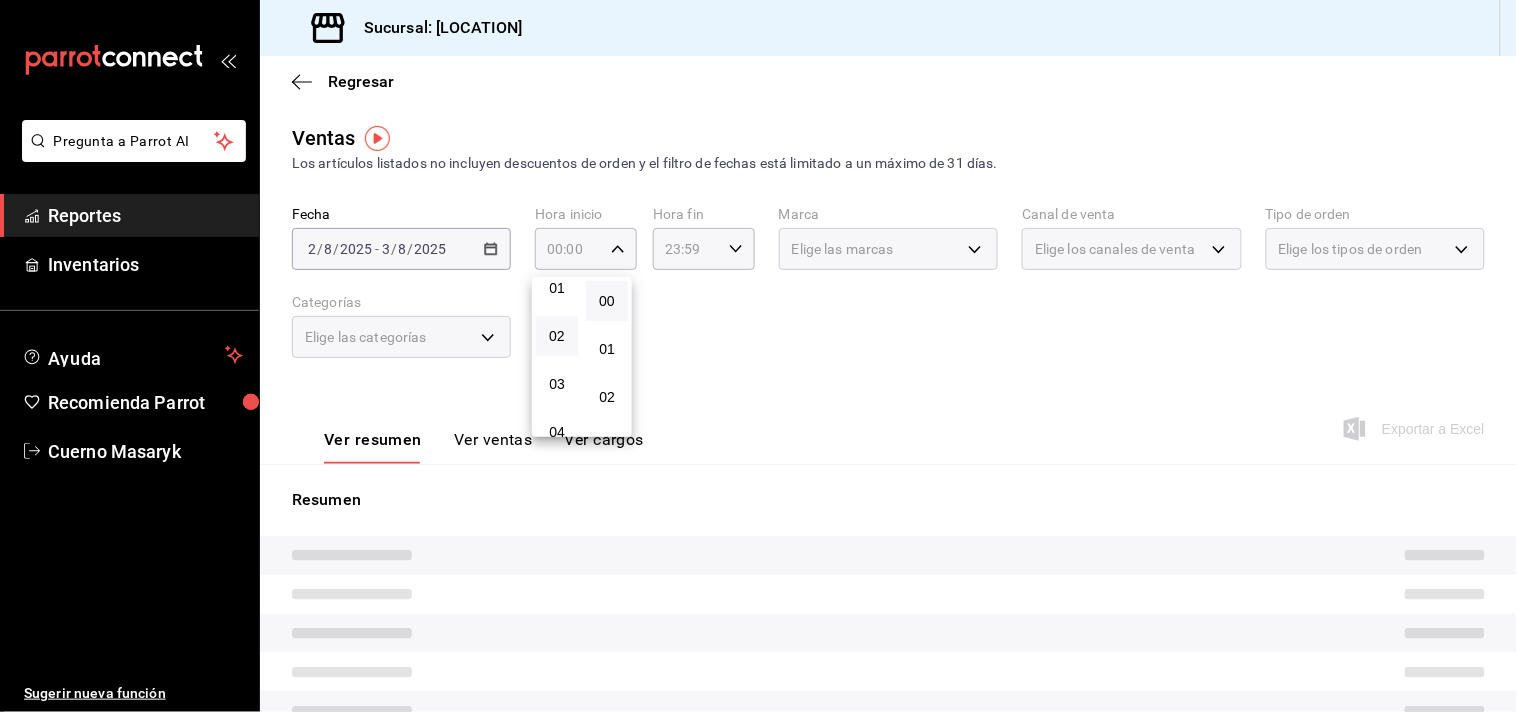 scroll, scrollTop: 111, scrollLeft: 0, axis: vertical 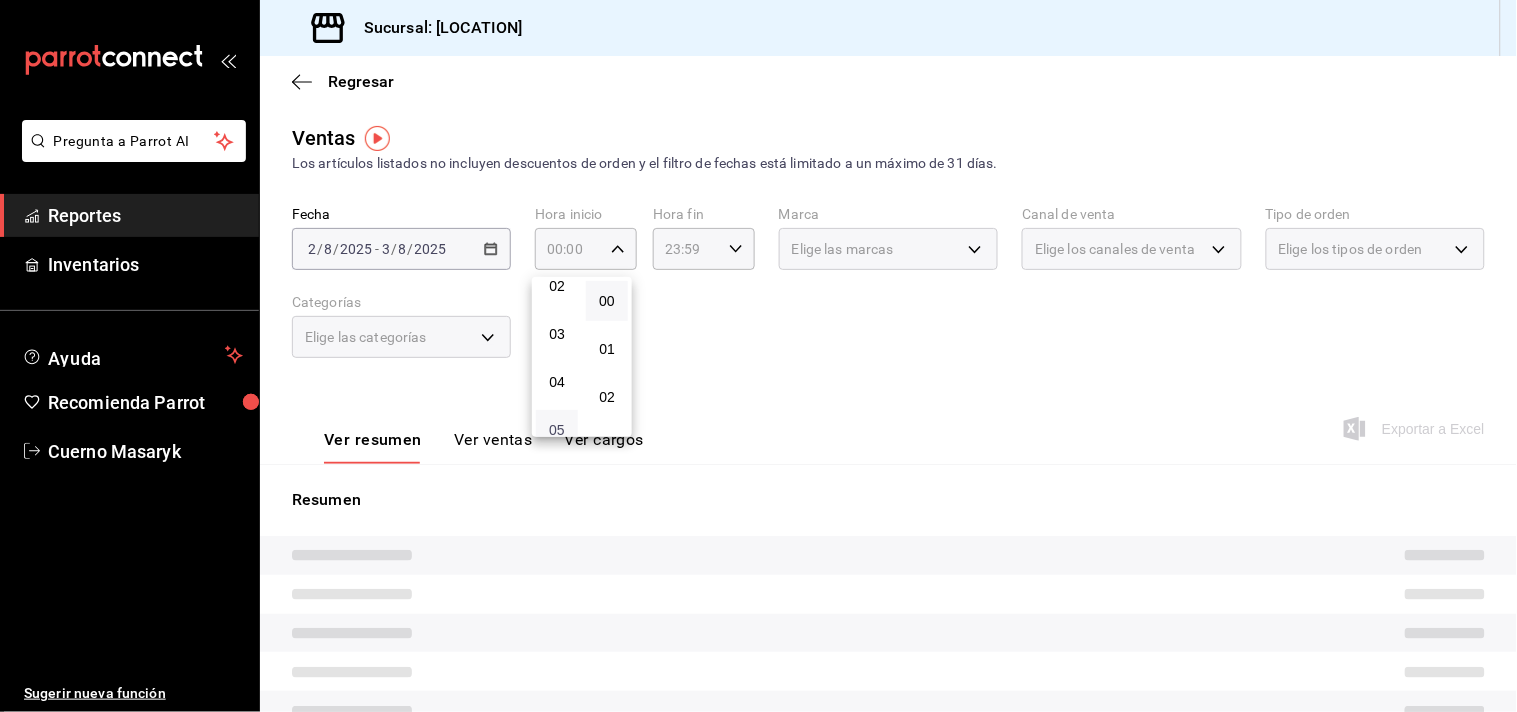 click on "05" at bounding box center (557, 430) 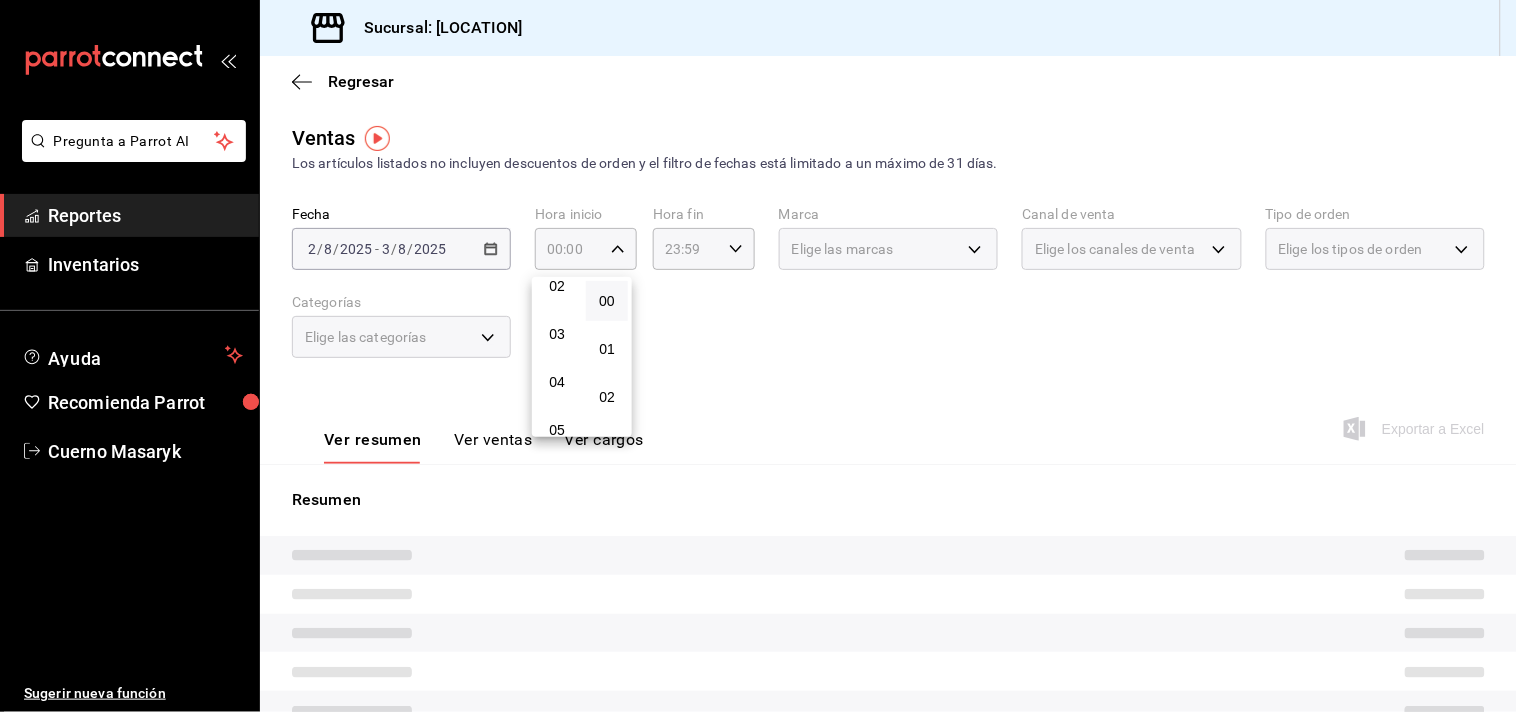 type on "05:00" 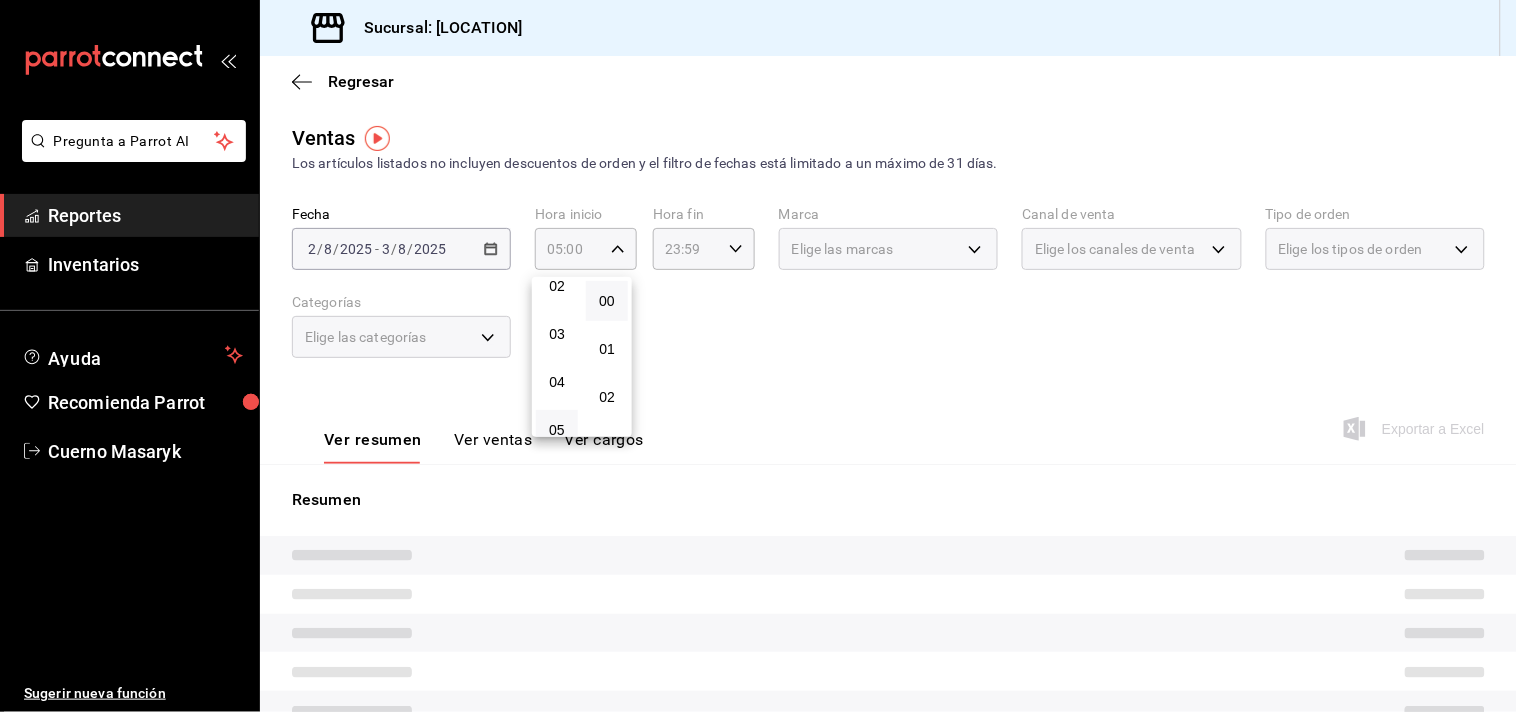 click at bounding box center (758, 356) 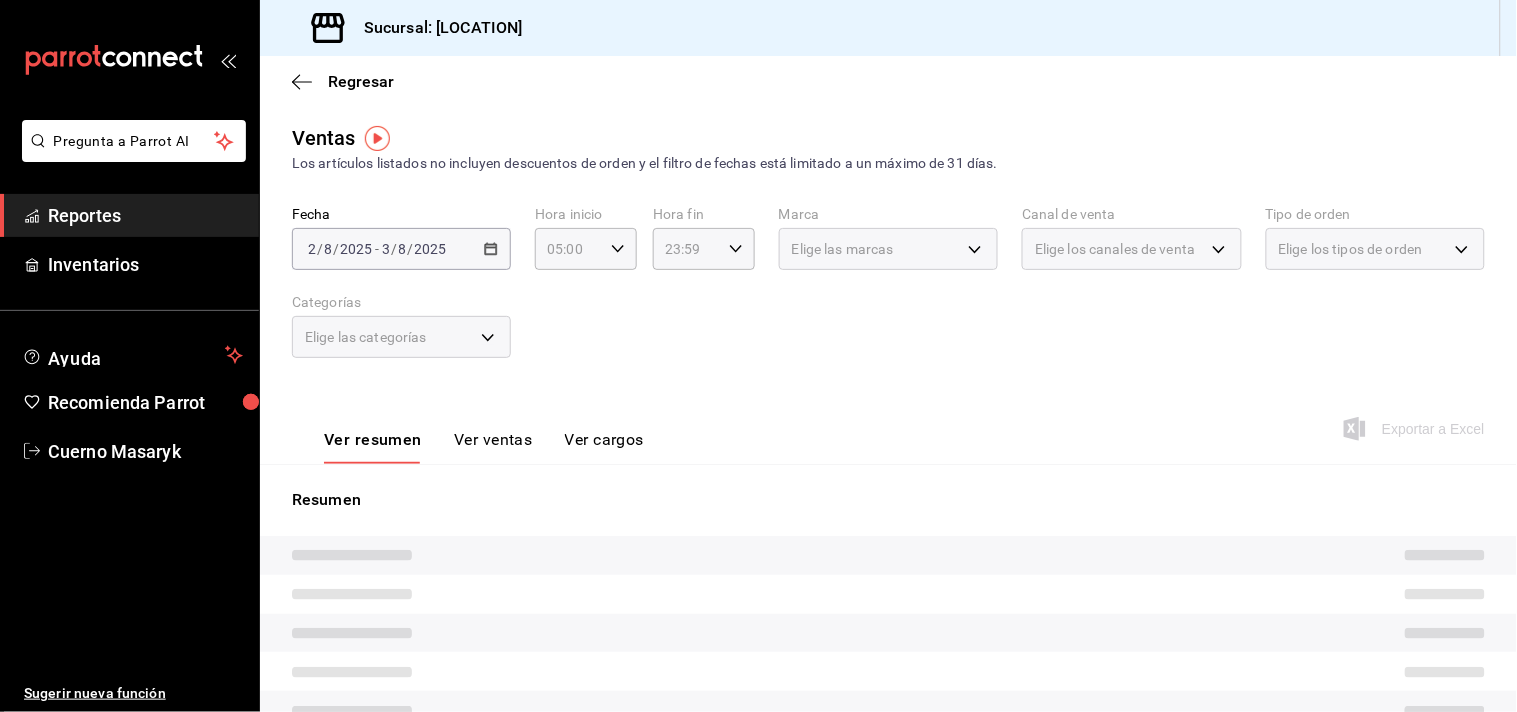 click 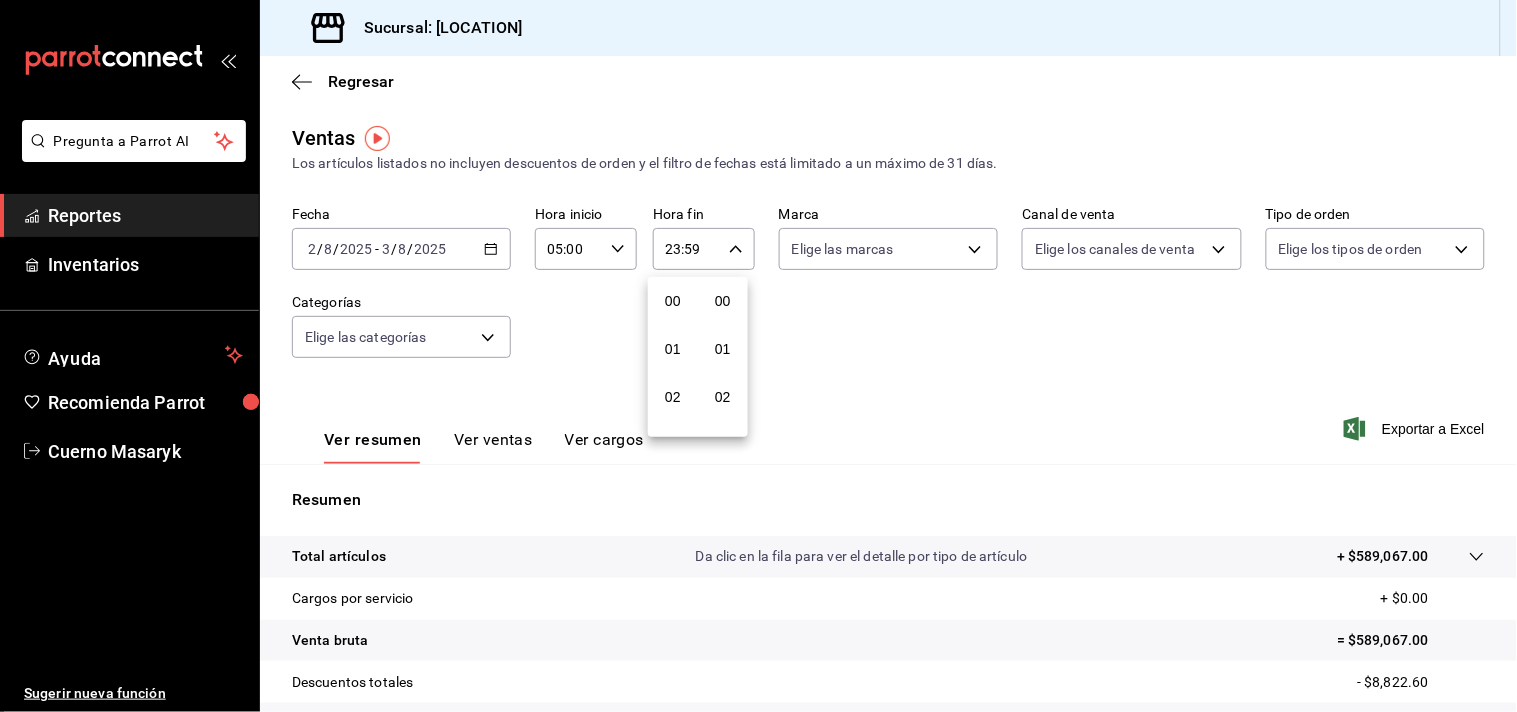 scroll, scrollTop: 981, scrollLeft: 0, axis: vertical 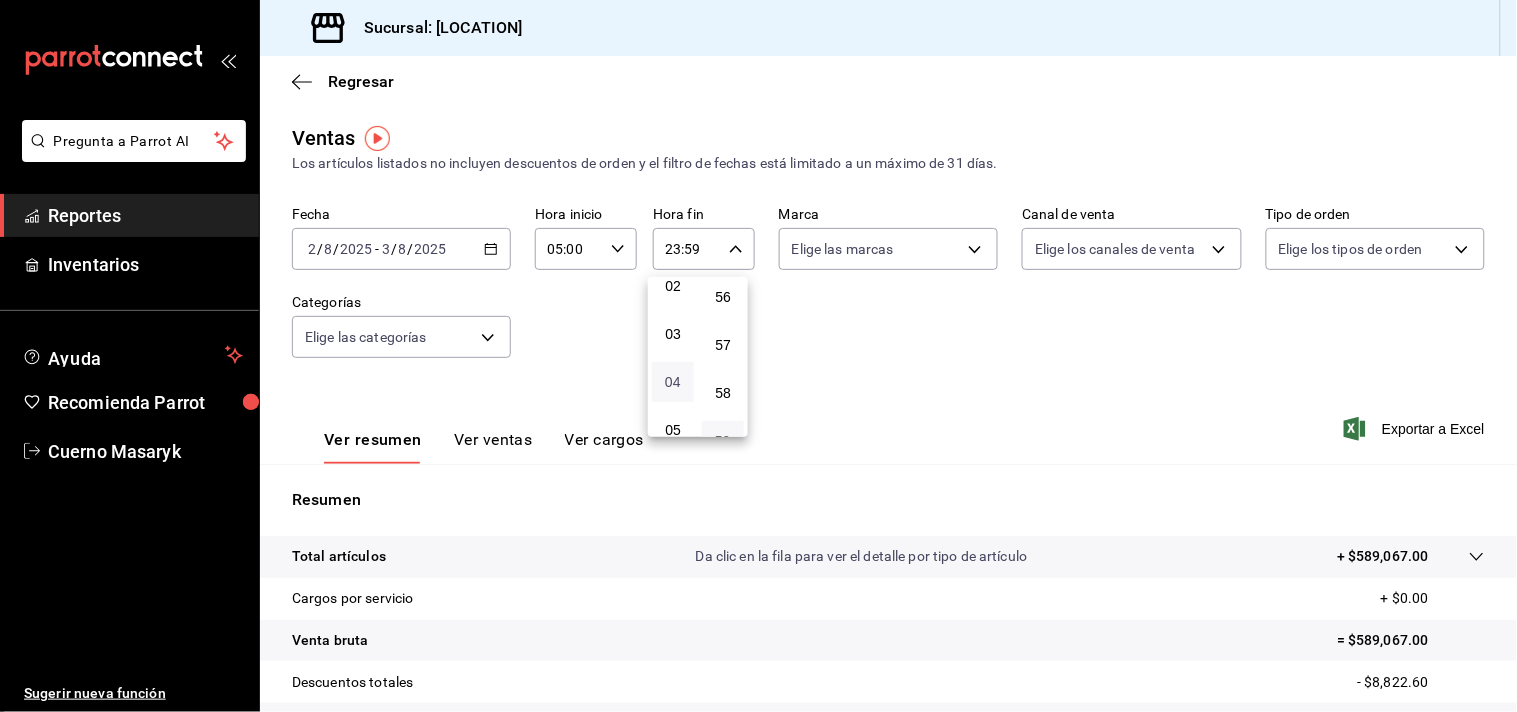 click on "04" at bounding box center (673, 382) 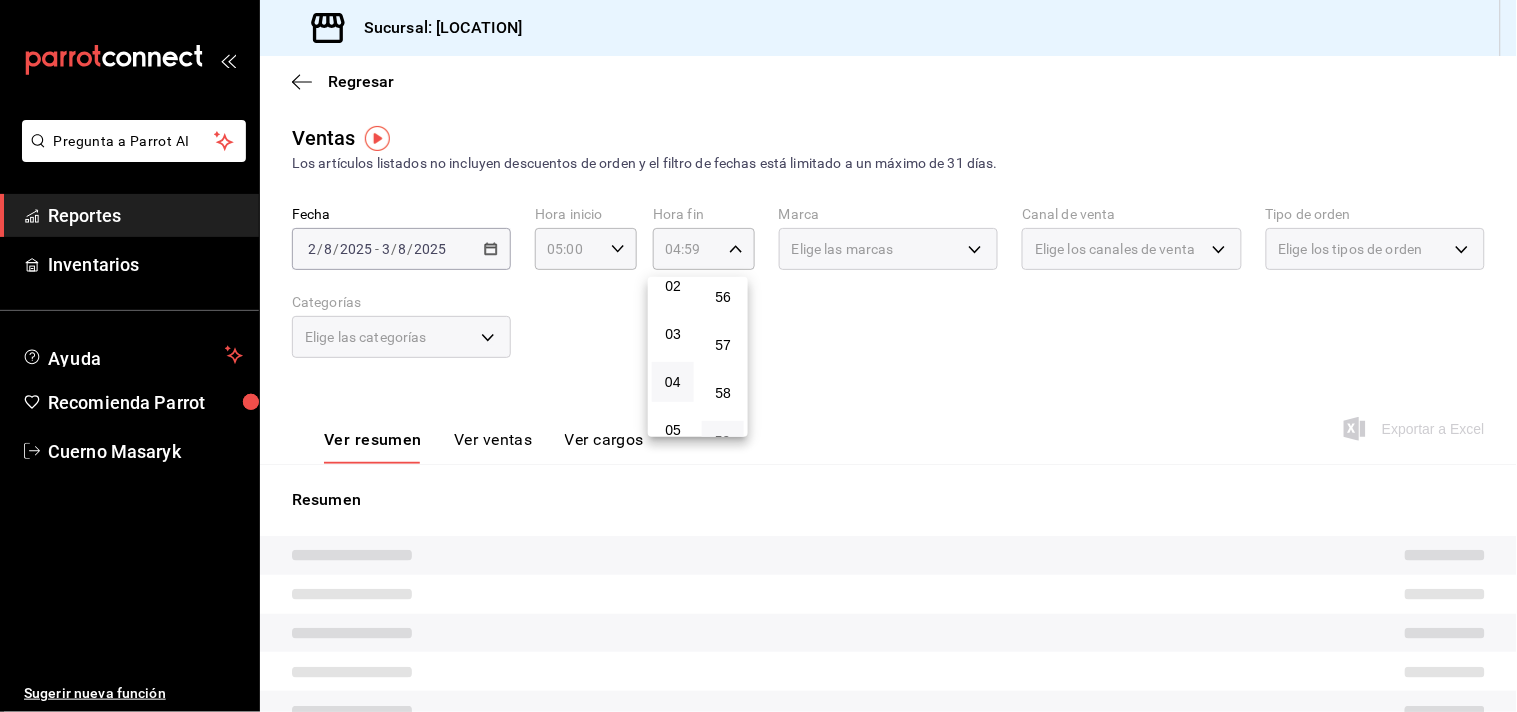 click at bounding box center (758, 356) 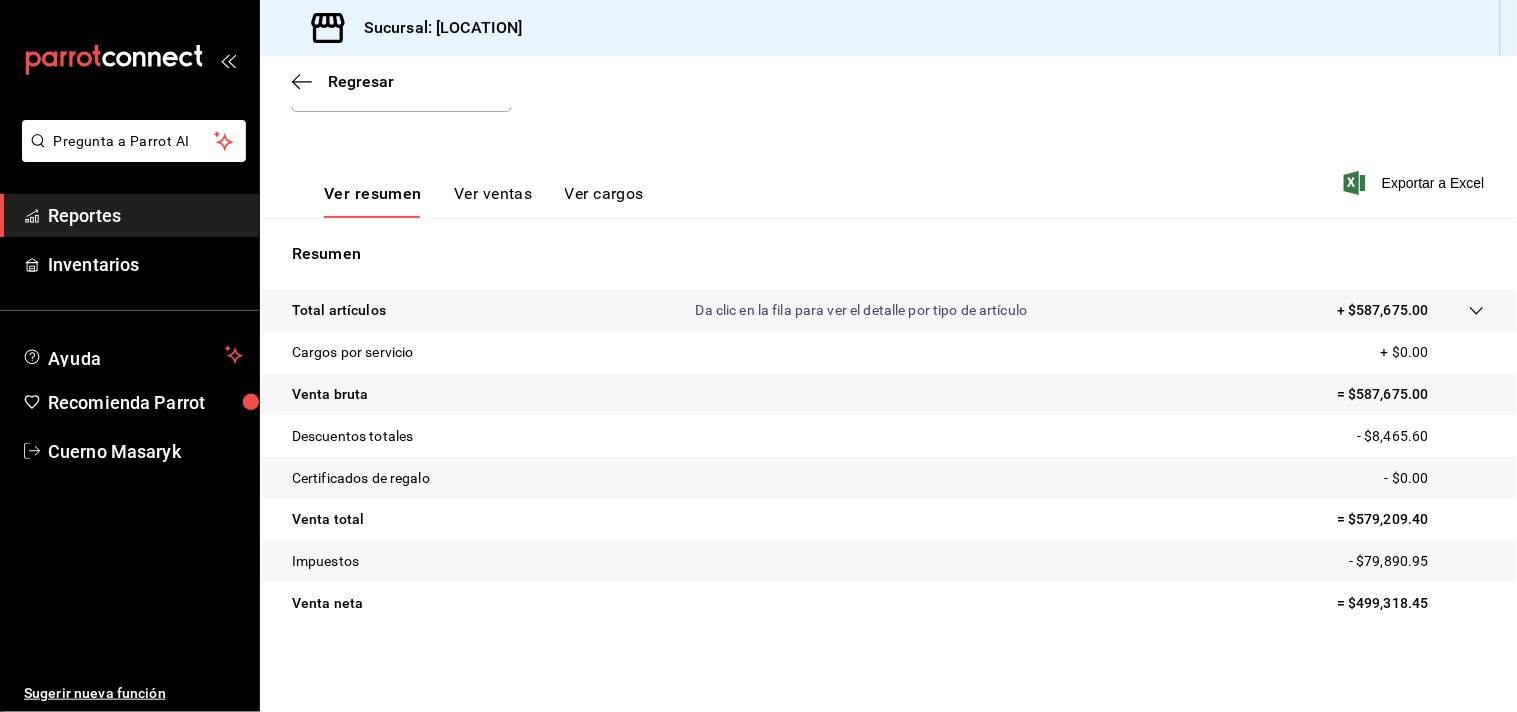 scroll, scrollTop: 246, scrollLeft: 0, axis: vertical 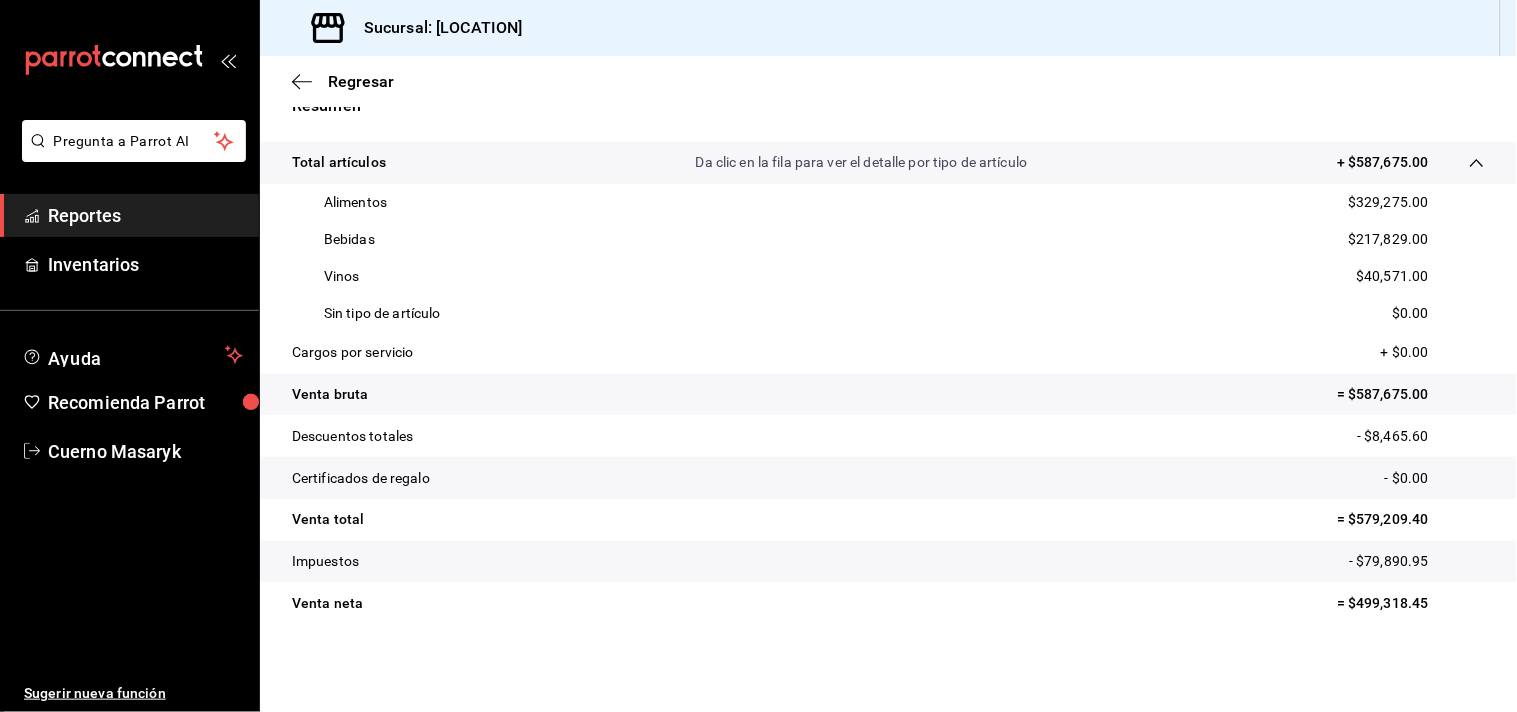 type 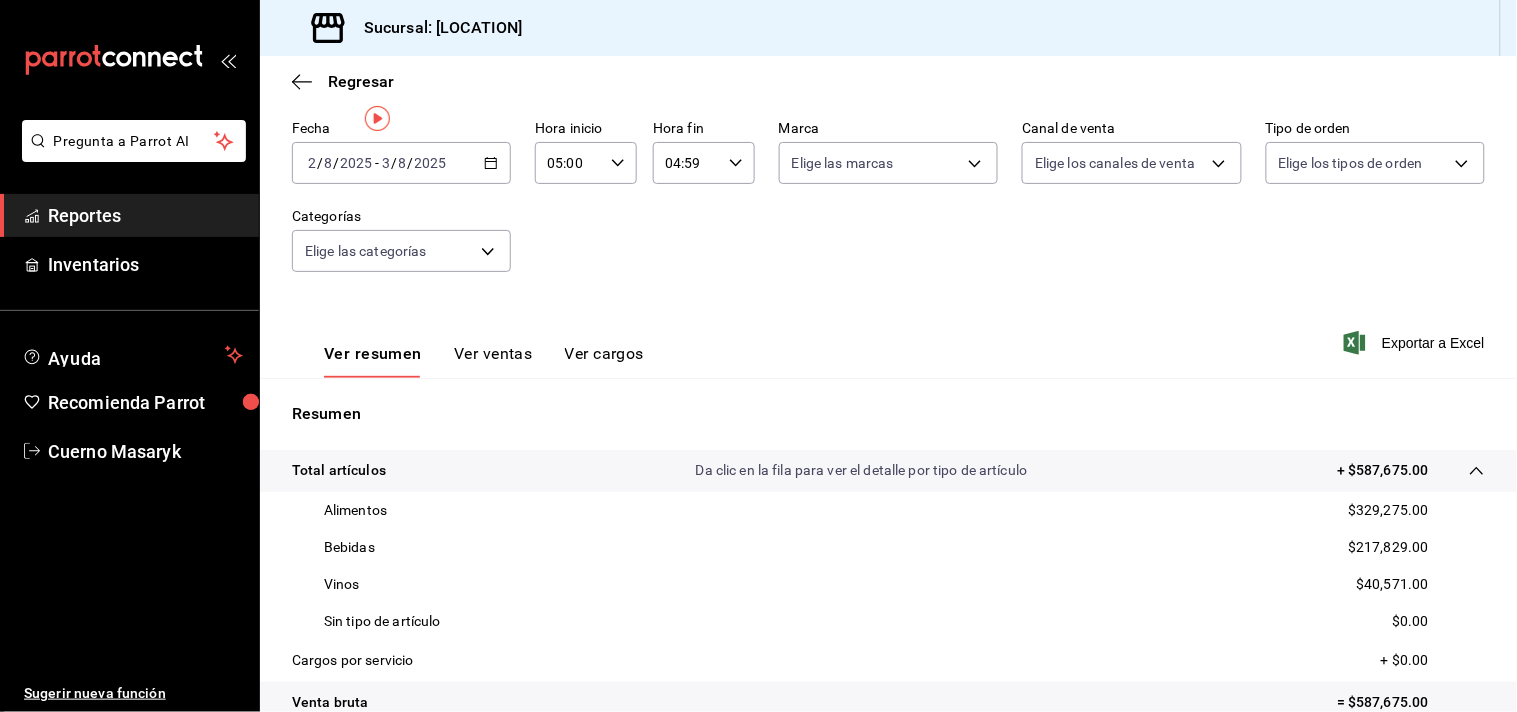 scroll, scrollTop: 0, scrollLeft: 0, axis: both 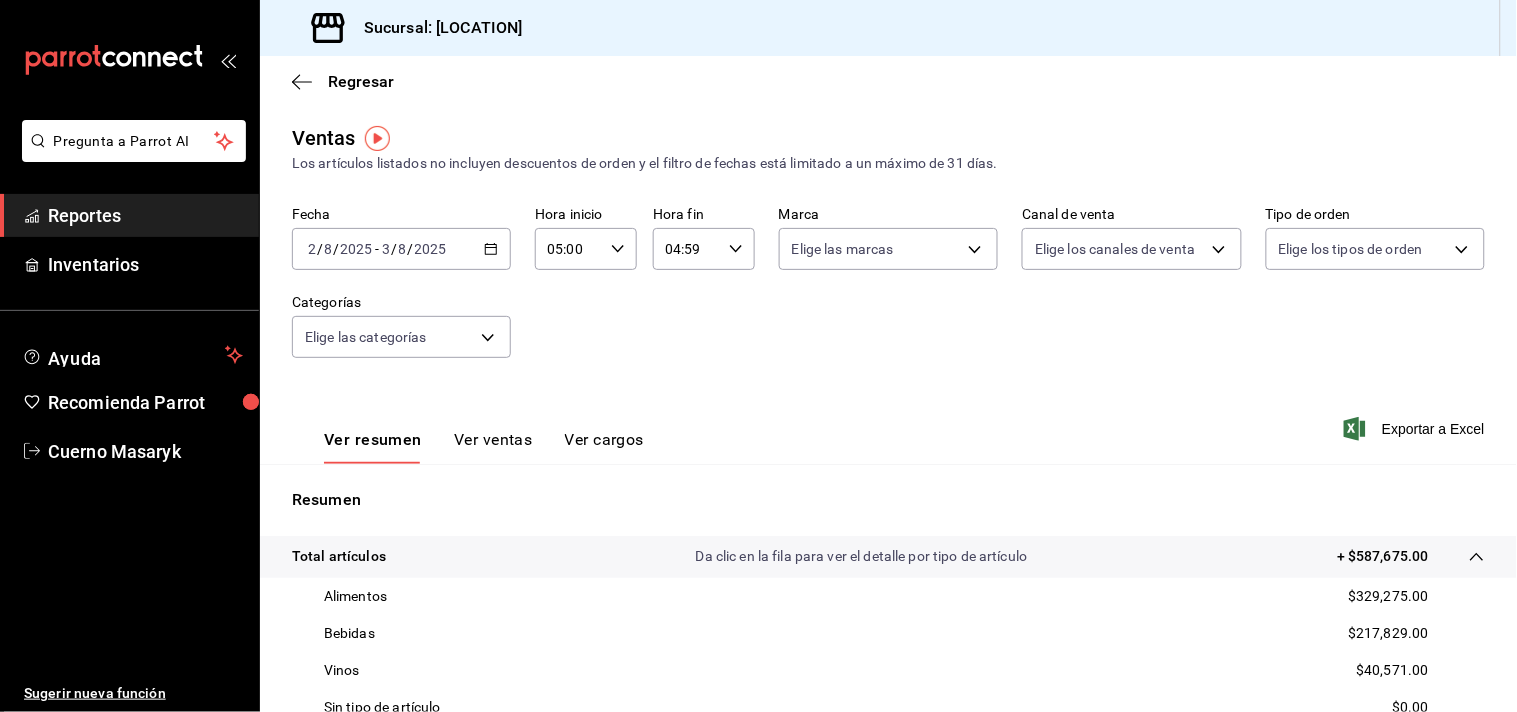 click on "Ver ventas" at bounding box center (493, 447) 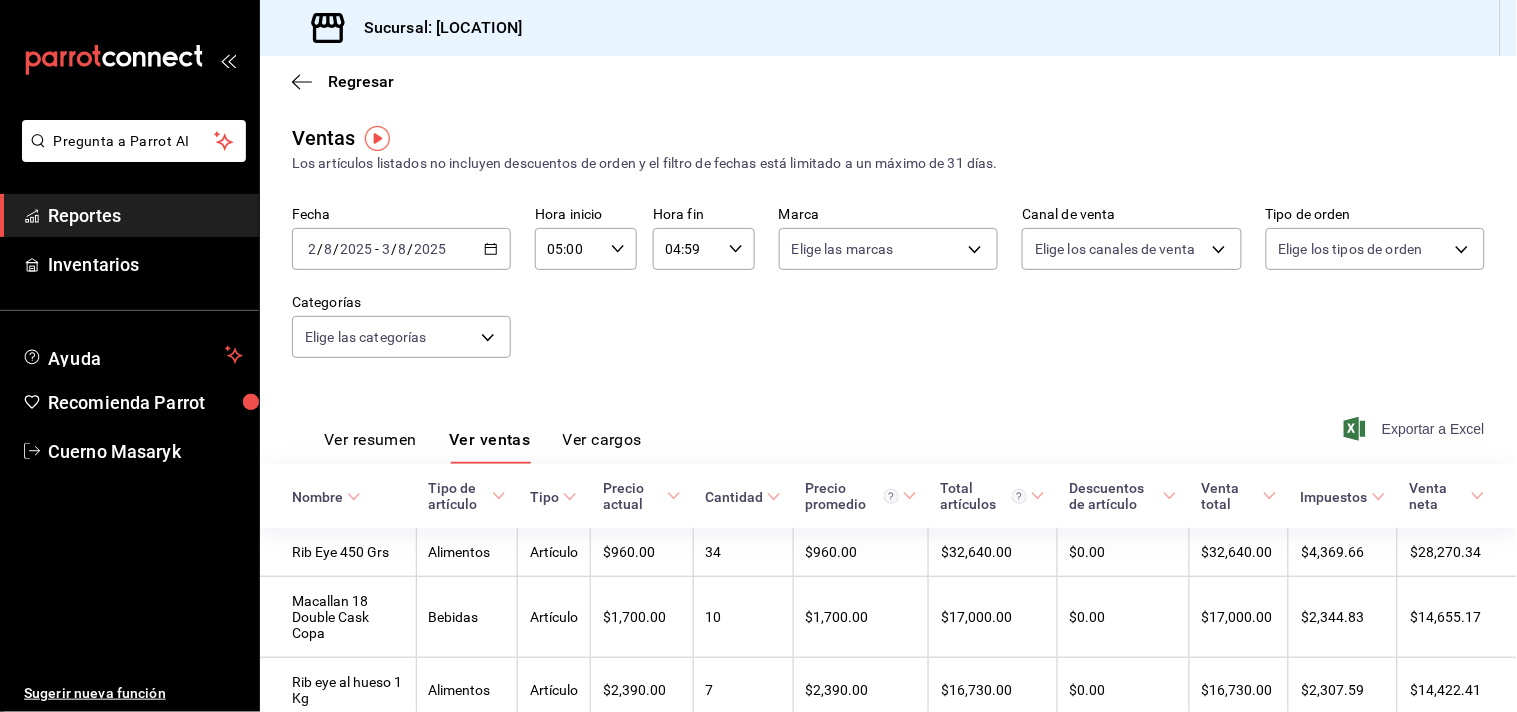 click on "Exportar a Excel" at bounding box center (1416, 429) 